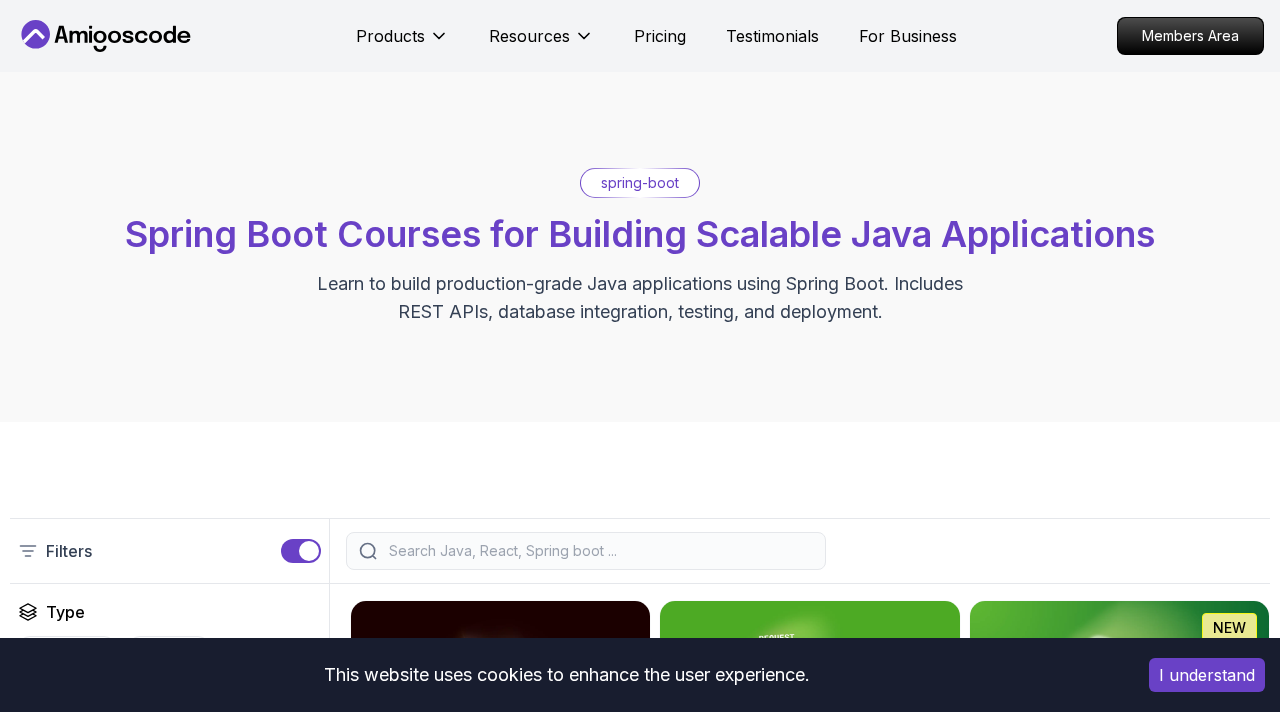 scroll, scrollTop: 0, scrollLeft: 0, axis: both 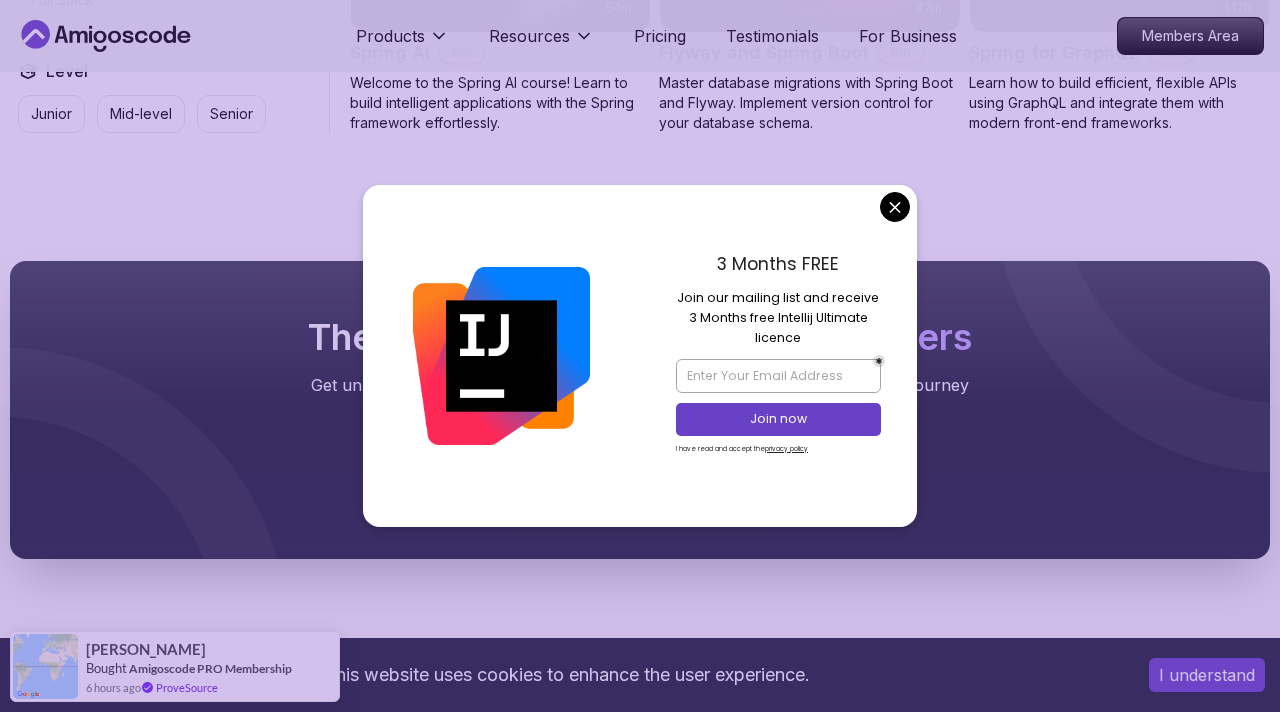 click on "This website uses cookies to enhance the user experience. I understand Products Resources Pricing Testimonials For Business Members Area Products Resources Pricing Testimonials For Business Members Area spring-boot Spring Boot Courses for Building Scalable Java Applications Learn to build production-grade Java applications using Spring Boot. Includes REST APIs, database integration, testing, and deployment. Filters Filters Type Course Build Price Pro Free Instructors Nelson Djalo Richard Abz Duration 0-1 Hour 1-3 Hours +3 Hours Track Front End Back End Dev Ops Full Stack Level Junior Mid-level Senior 5.18h Advanced Spring Boot Pro Dive deep into Spring Boot with our advanced course, designed to take your skills from intermediate to expert level. 3.30h Building APIs with Spring Boot Pro Learn to build robust, scalable APIs with Spring Boot, mastering REST principles, JSON handling, and embedded server configuration. 1.67h NEW Spring Boot for Beginners 6.65h NEW Spring Data JPA Pro 2.73h JUST RELEASED Pro 1.45h" at bounding box center [640, -217] 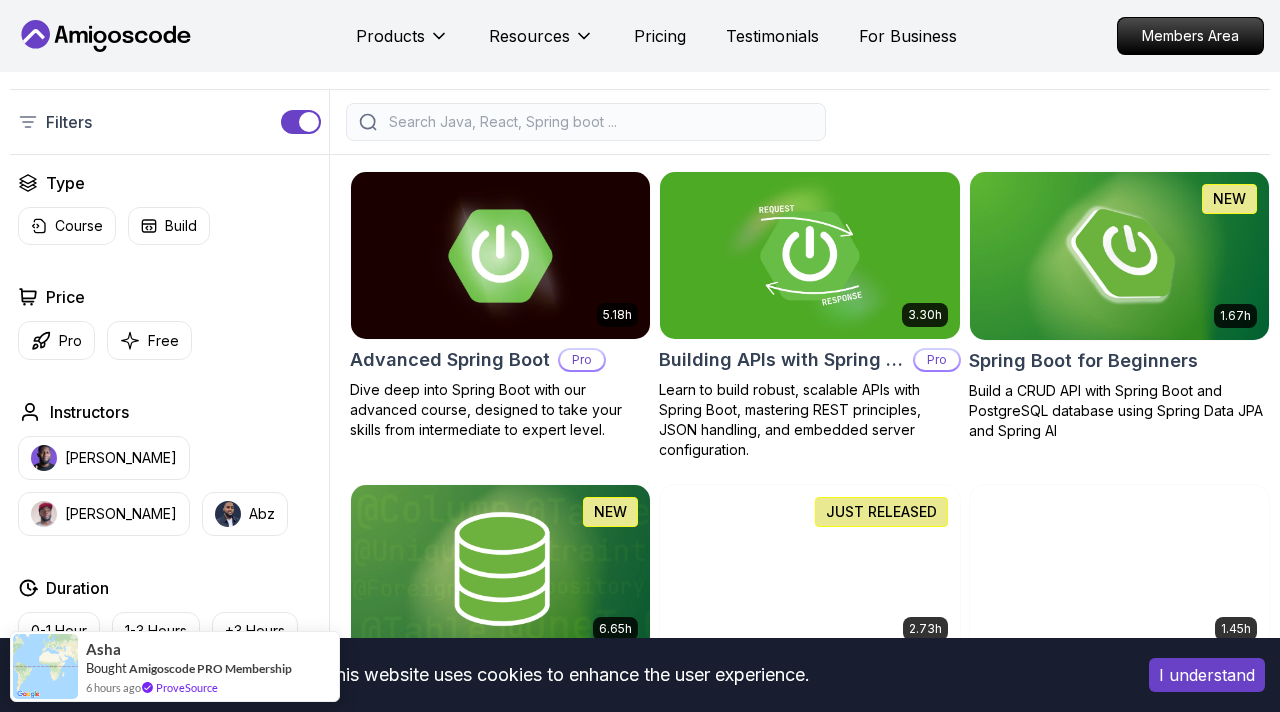 scroll, scrollTop: 432, scrollLeft: 0, axis: vertical 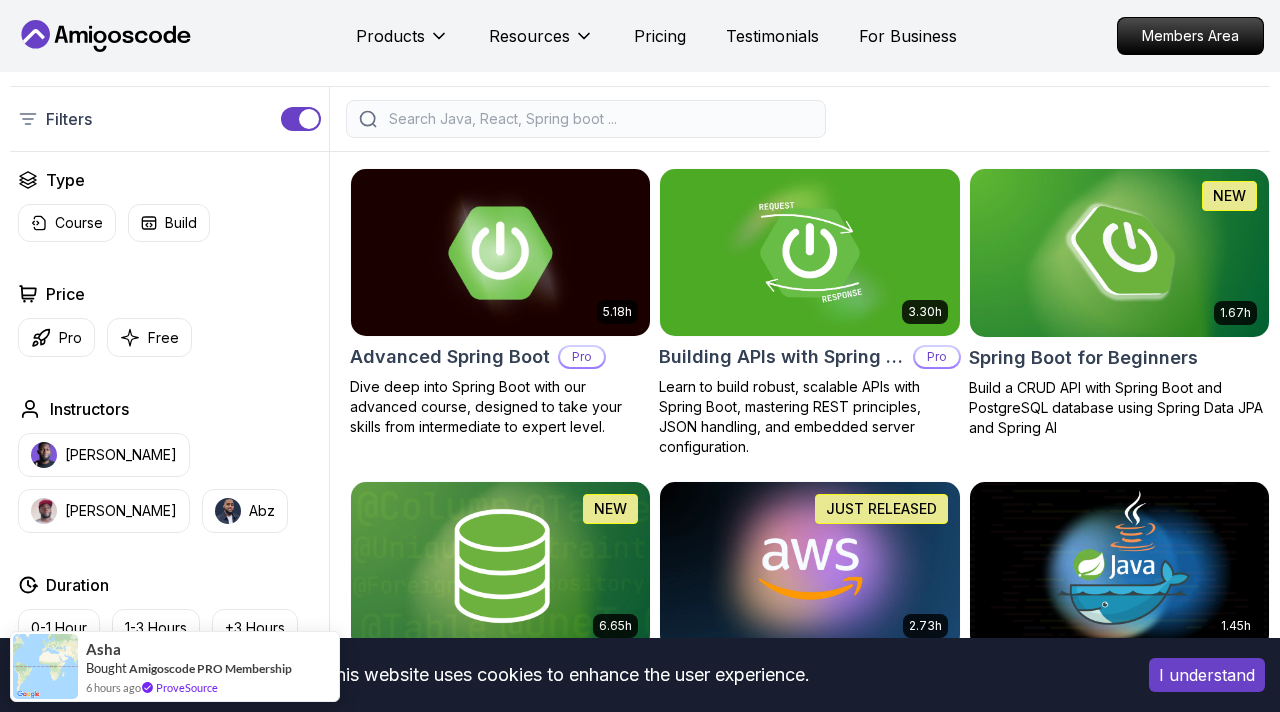 click at bounding box center (501, 253) 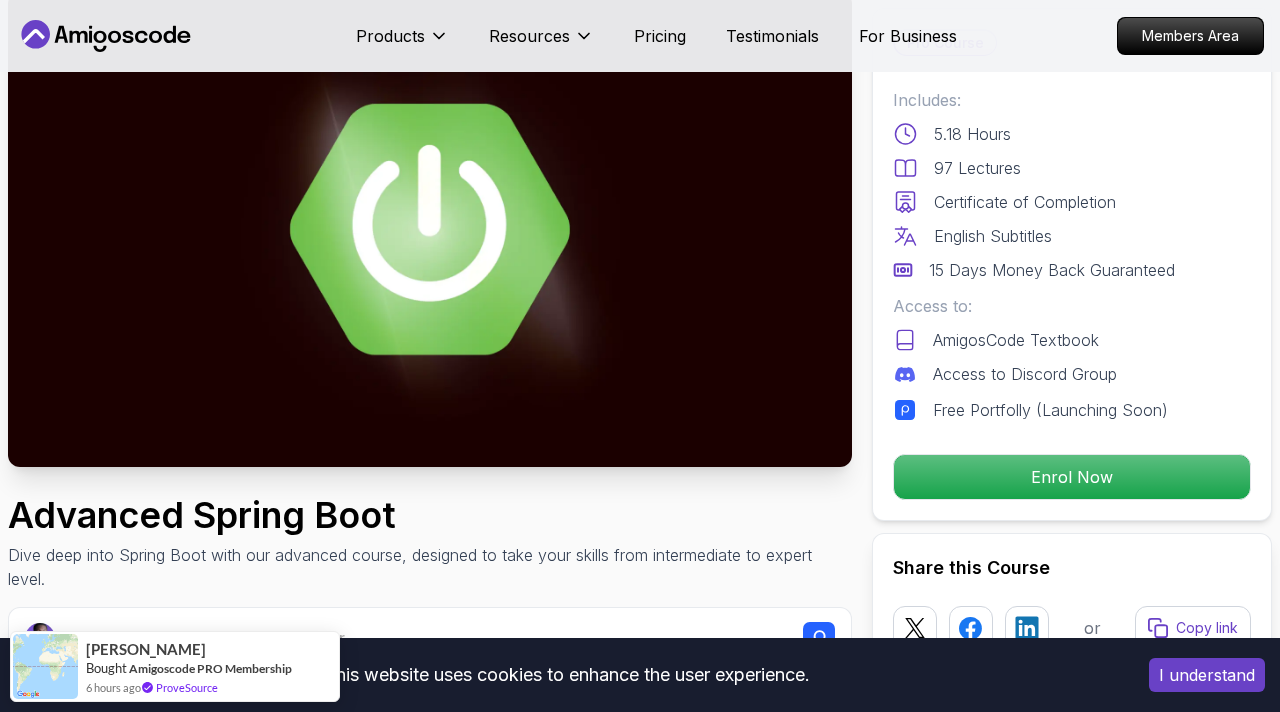 scroll, scrollTop: 0, scrollLeft: 0, axis: both 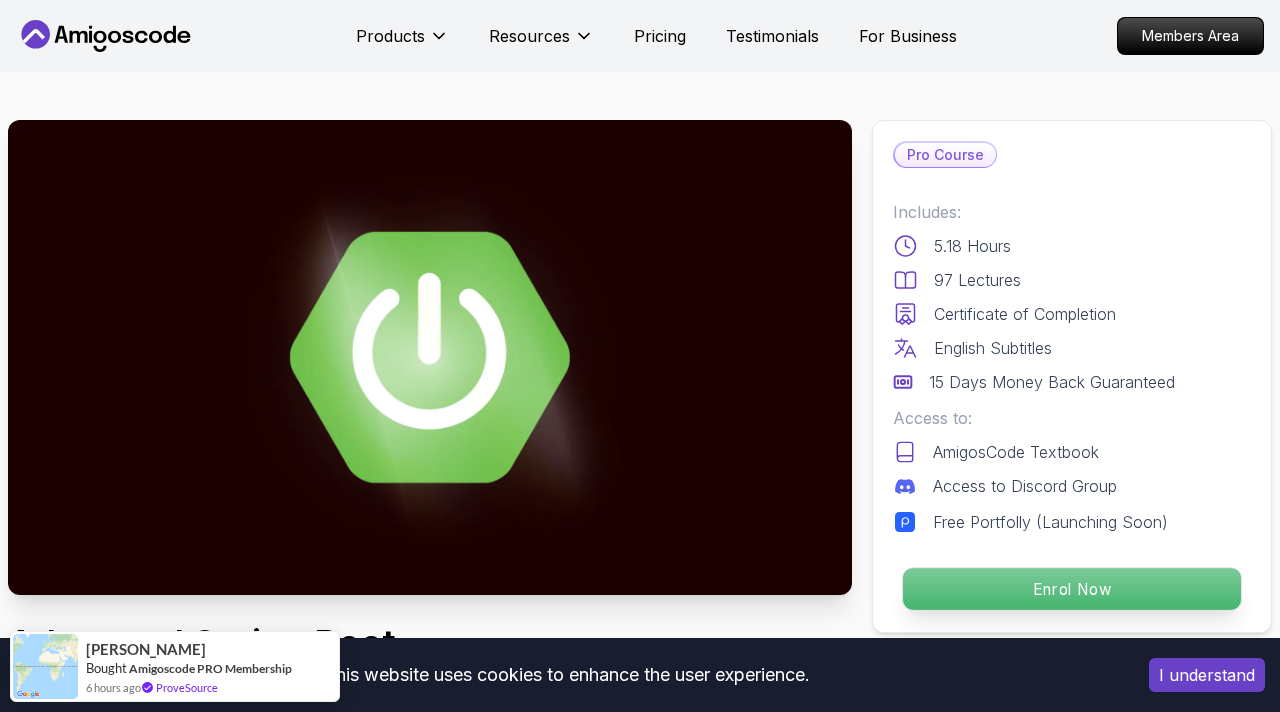 click on "Enrol Now" at bounding box center (1072, 589) 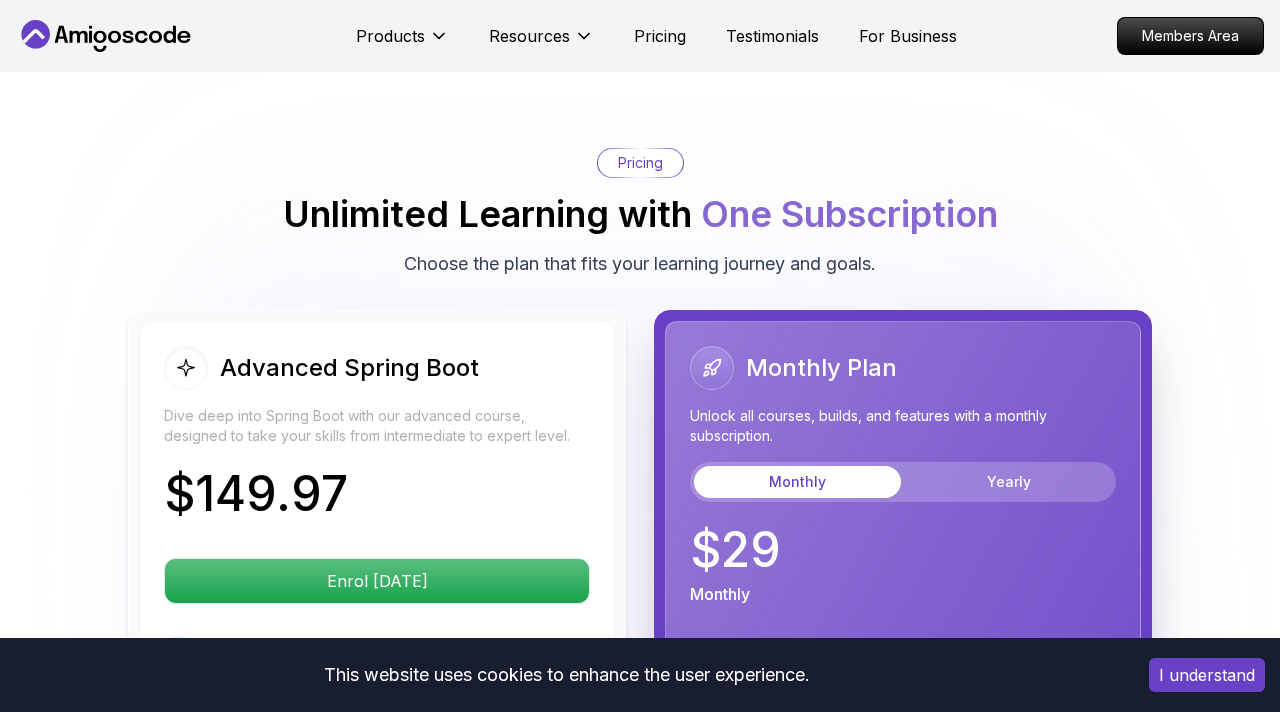 scroll, scrollTop: 4517, scrollLeft: 0, axis: vertical 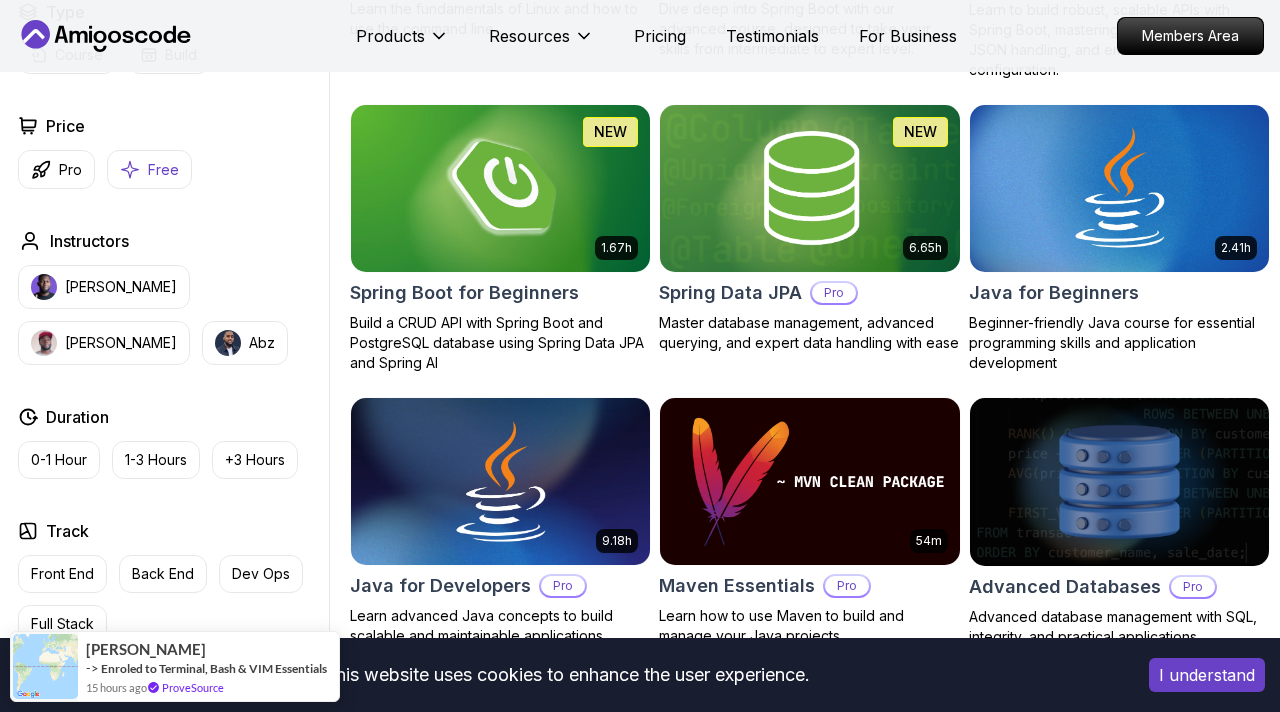 click on "Free" at bounding box center [163, 170] 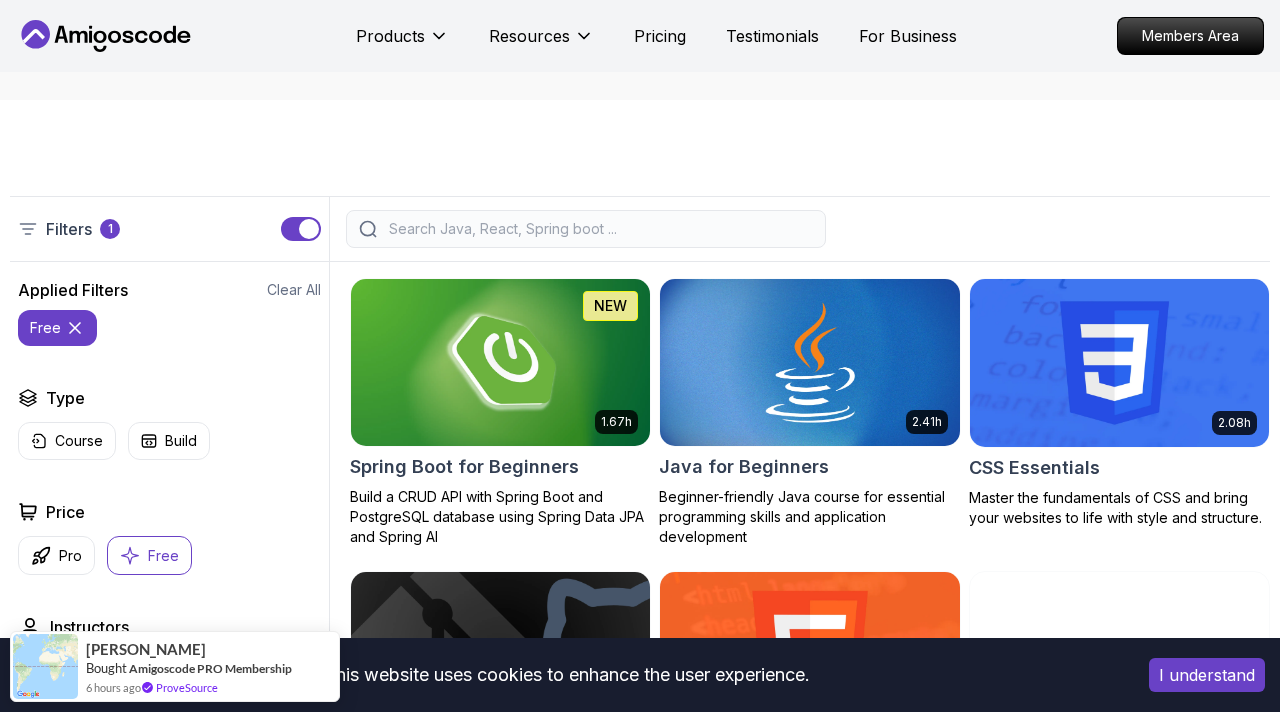 scroll, scrollTop: 392, scrollLeft: 0, axis: vertical 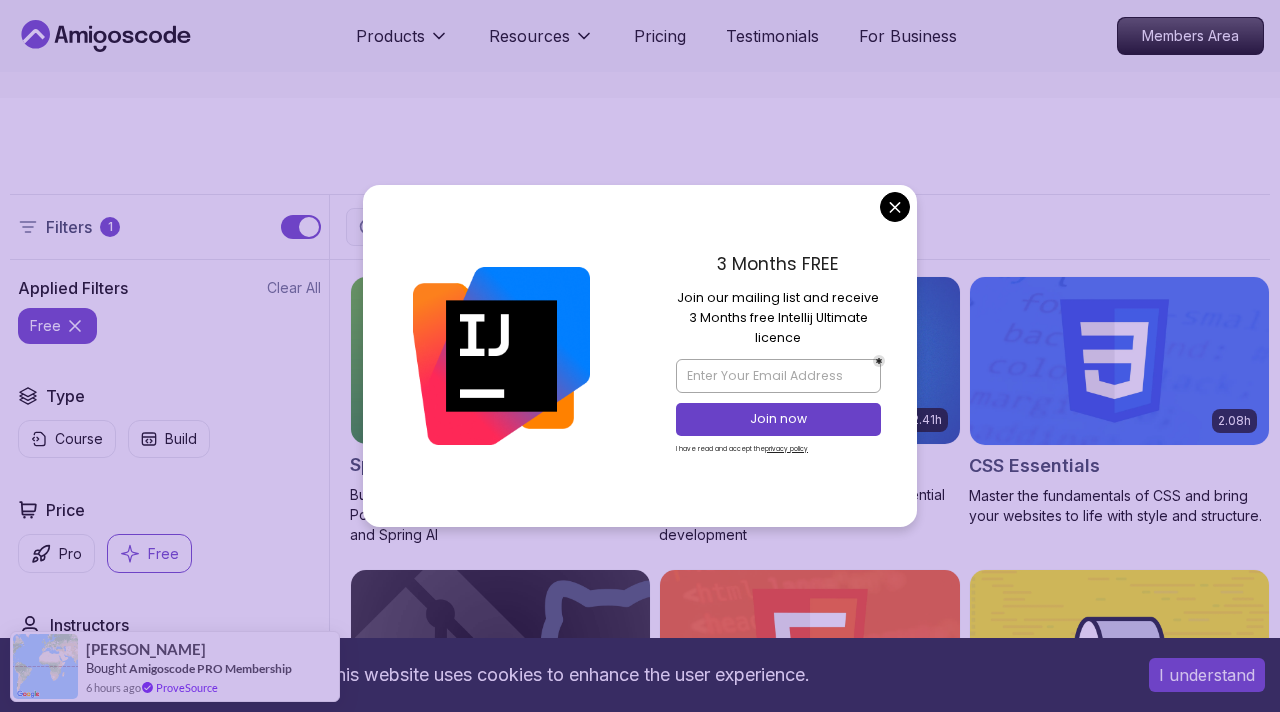 click on "3 Months FREE Join our mailing list and receive 3 Months free Intellij Ultimate licence Join now I have read and accept the  privacy policy" at bounding box center [778, 356] 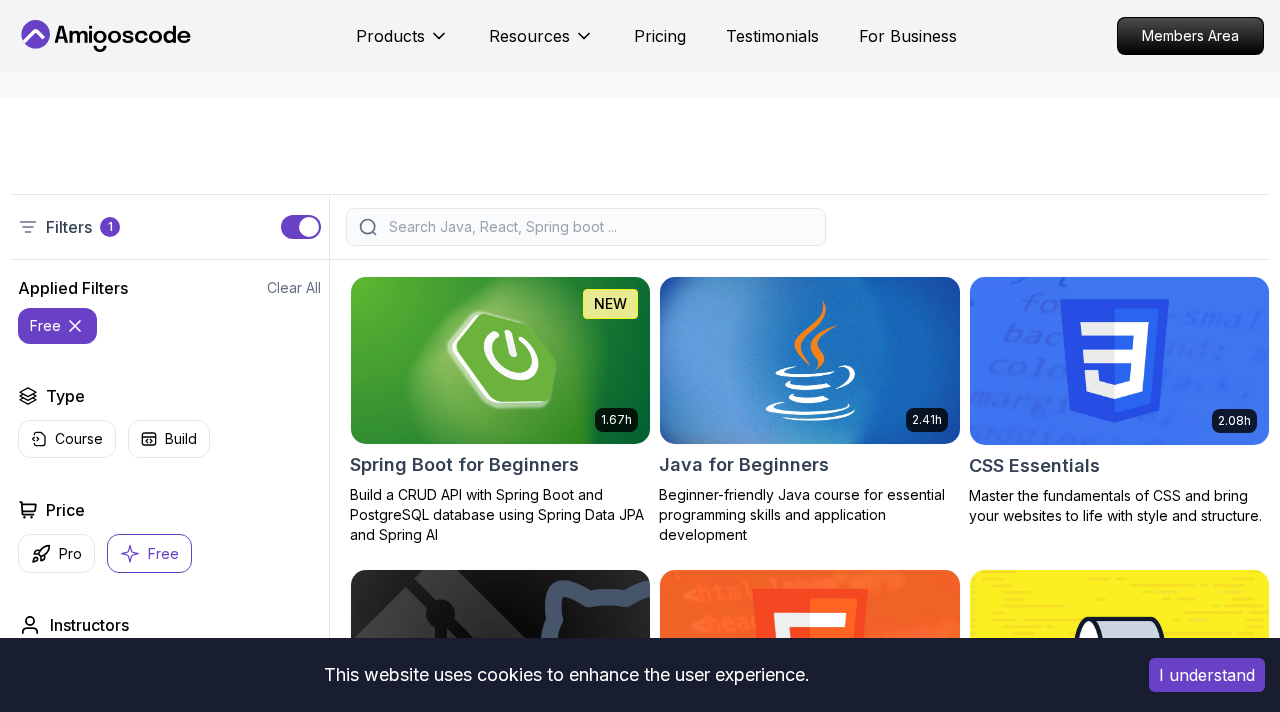 click on "This website uses cookies to enhance the user experience. I understand Products Resources Pricing Testimonials For Business Members Area Products Resources Pricing Testimonials For Business Members Area All Courses Learn Java, Spring Boot, DevOps & More with Amigoscode Premium Courses Master in-demand skills like Java, Spring Boot, DevOps, React, and more through hands-on, expert-led courses. Advance your software development career with real-world projects and practical learning. Filters 1 Filters 1 Applied Filters Clear All free Type Course Build Price Pro Free Instructors Nelson Djalo Richard Abz Duration 0-1 Hour 1-3 Hours +3 Hours Track Front End Back End Dev Ops Full Stack Level Junior Mid-level Senior 1.67h NEW Spring Boot for Beginners Build a CRUD API with Spring Boot and PostgreSQL database using Spring Data JPA and Spring AI 2.41h Java for Beginners Beginner-friendly Java course for essential programming skills and application development 2.08h CSS Essentials Git & GitHub Fundamentals 1.84h 26m 38m" at bounding box center [640, 2602] 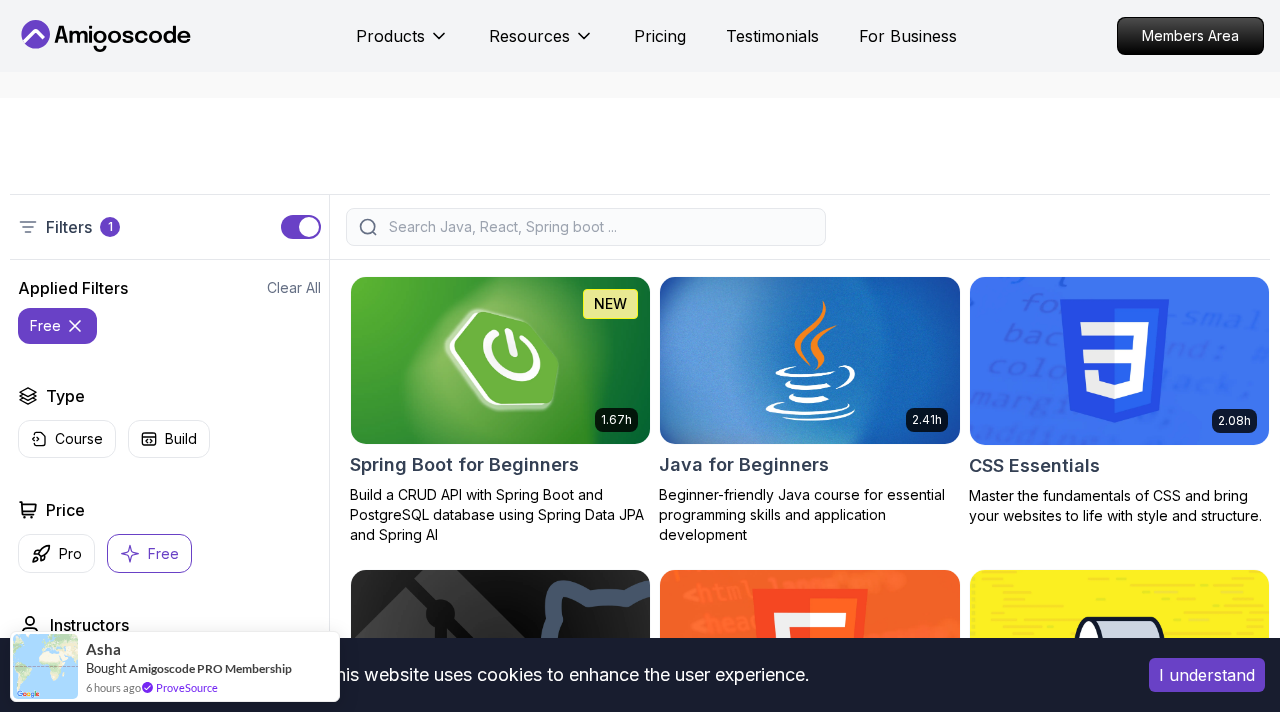click at bounding box center [501, 361] 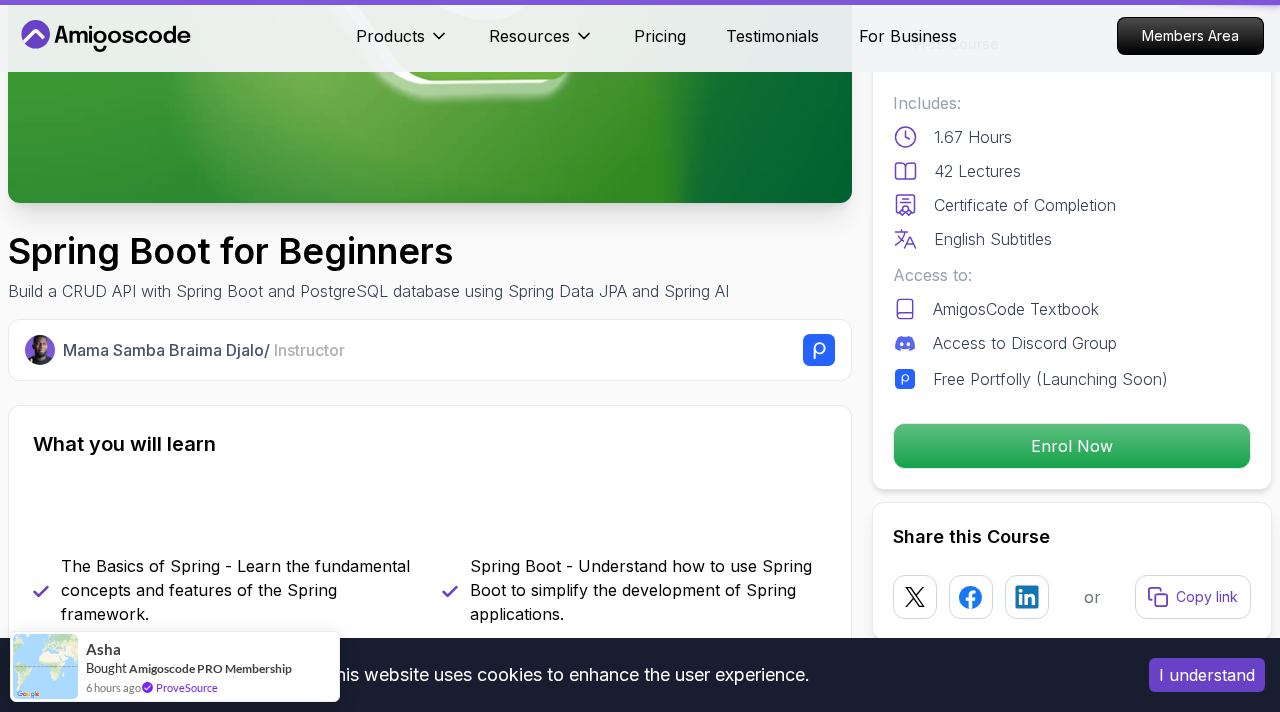 scroll, scrollTop: 0, scrollLeft: 0, axis: both 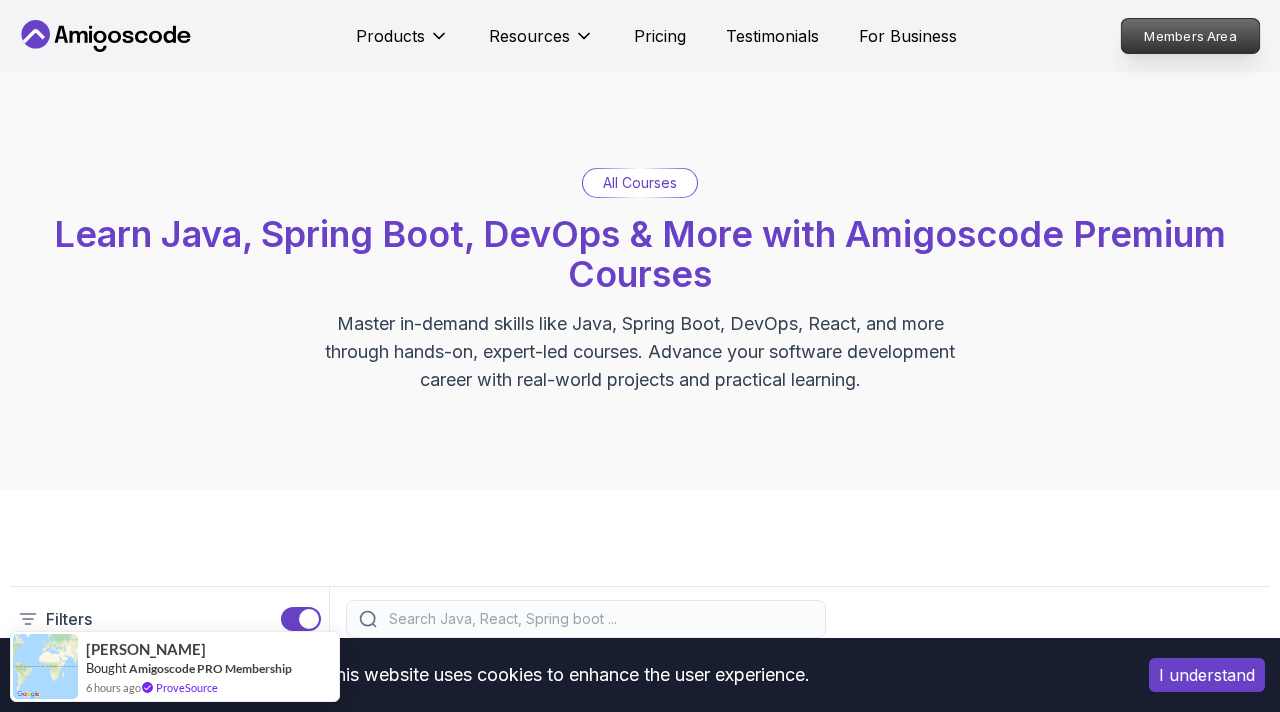 click on "Members Area" at bounding box center [1191, 36] 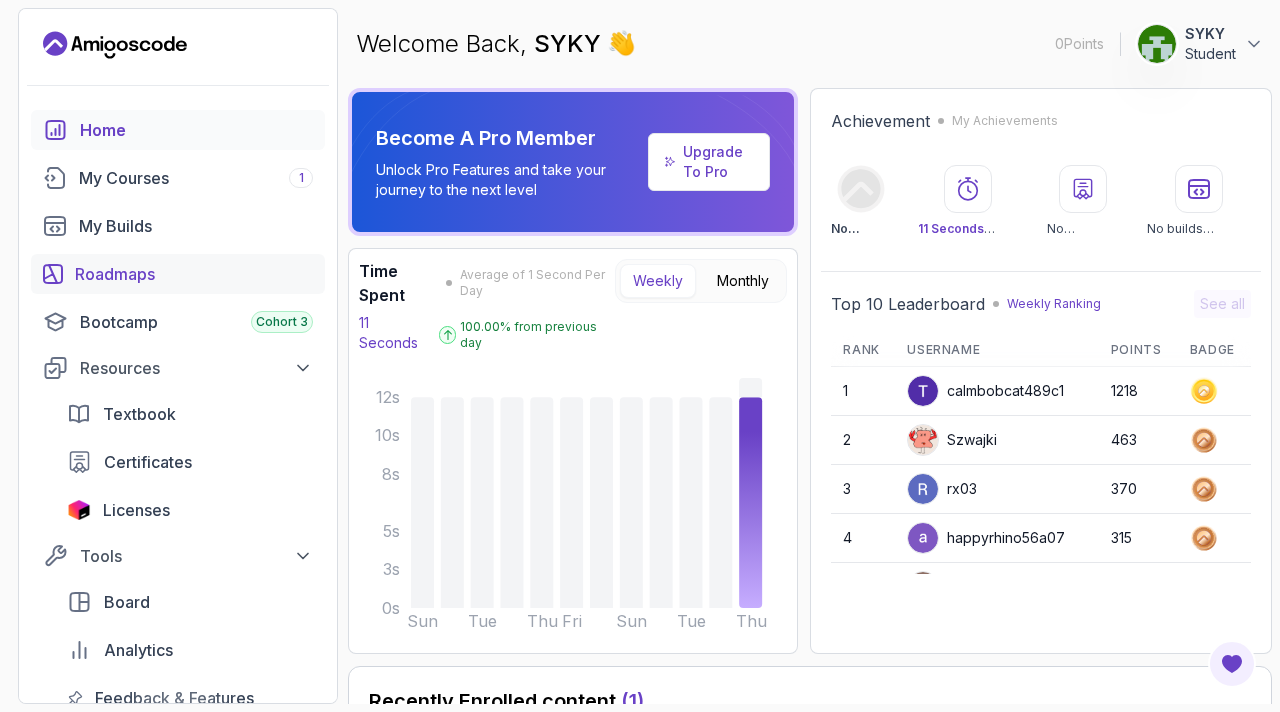 click on "Roadmaps" at bounding box center [194, 274] 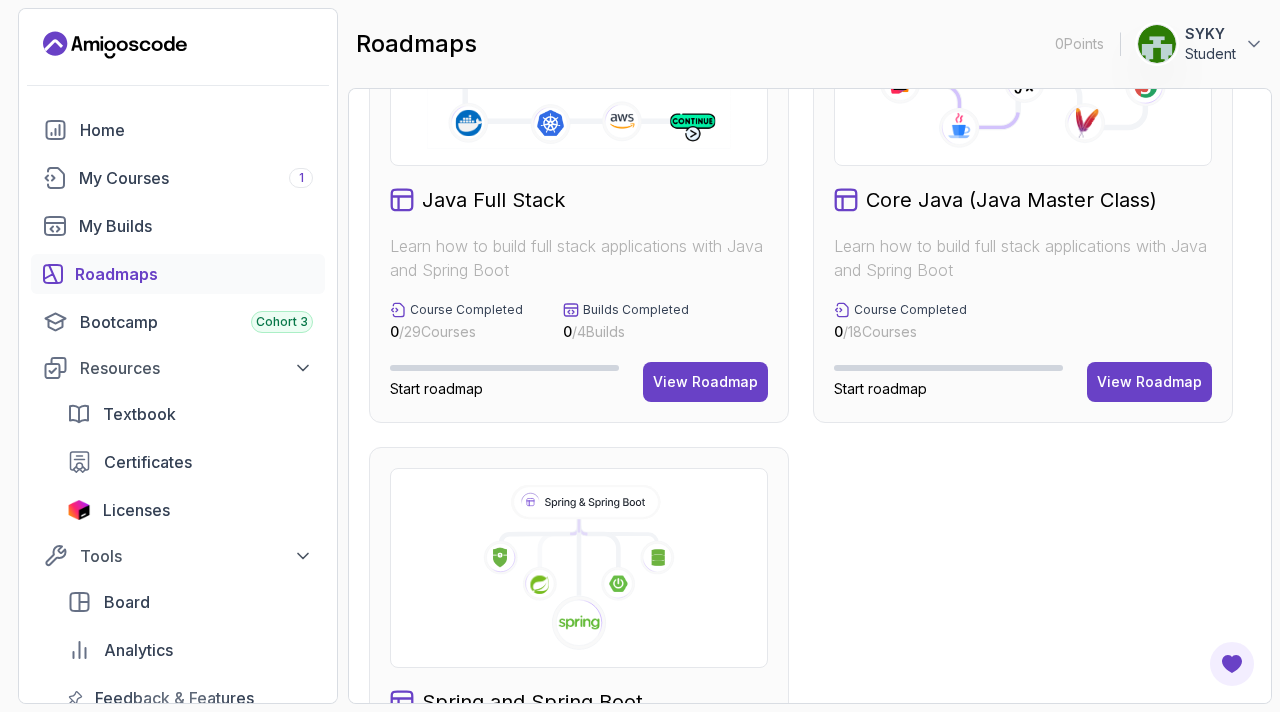 scroll, scrollTop: 750, scrollLeft: 0, axis: vertical 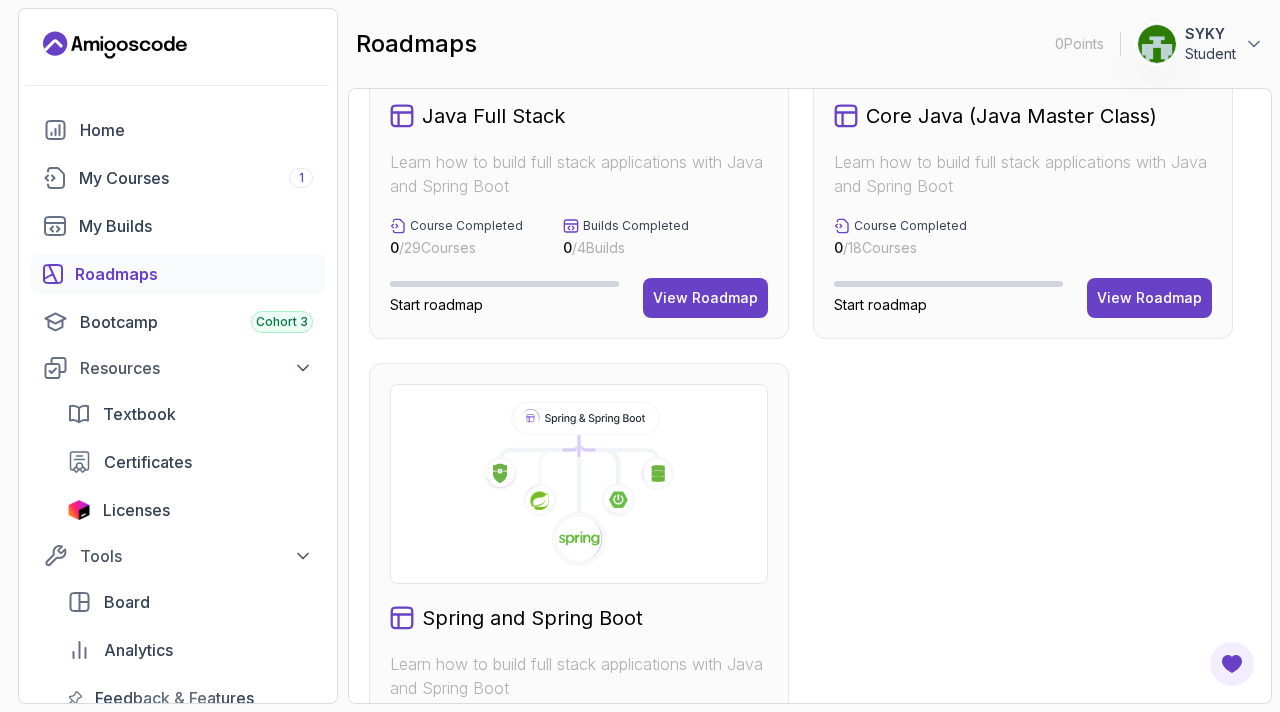 click 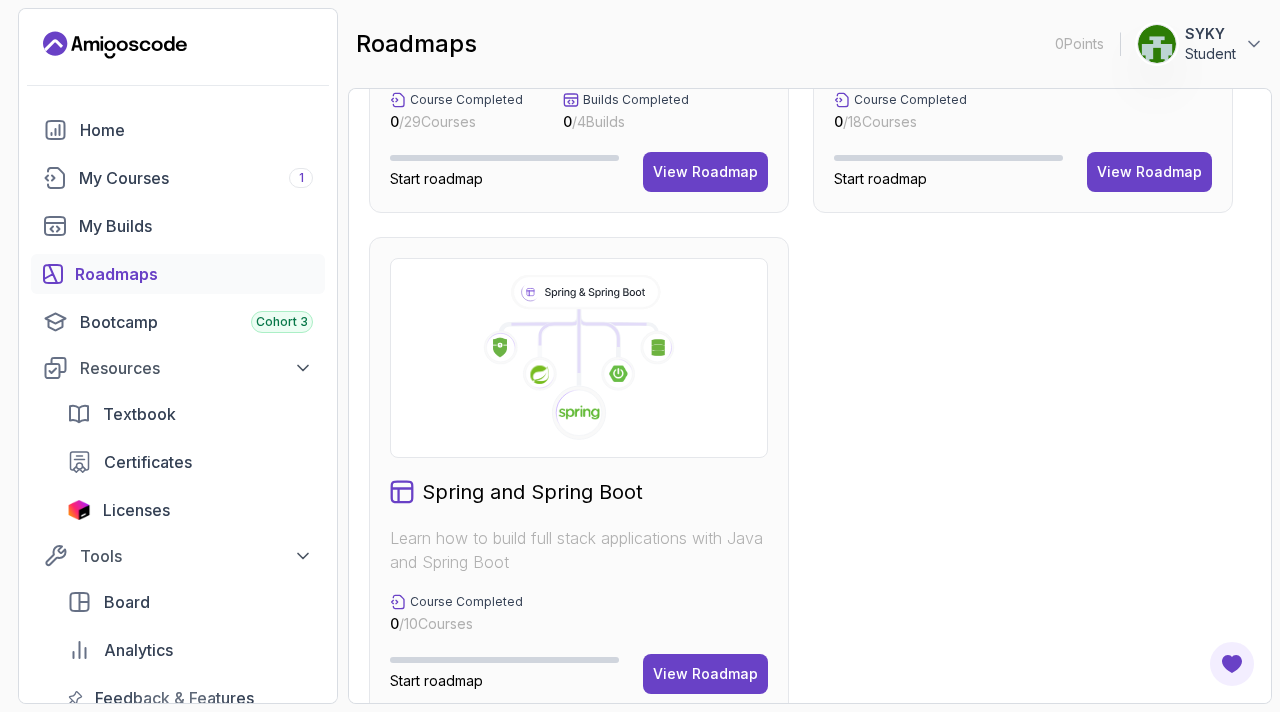 scroll, scrollTop: 908, scrollLeft: 0, axis: vertical 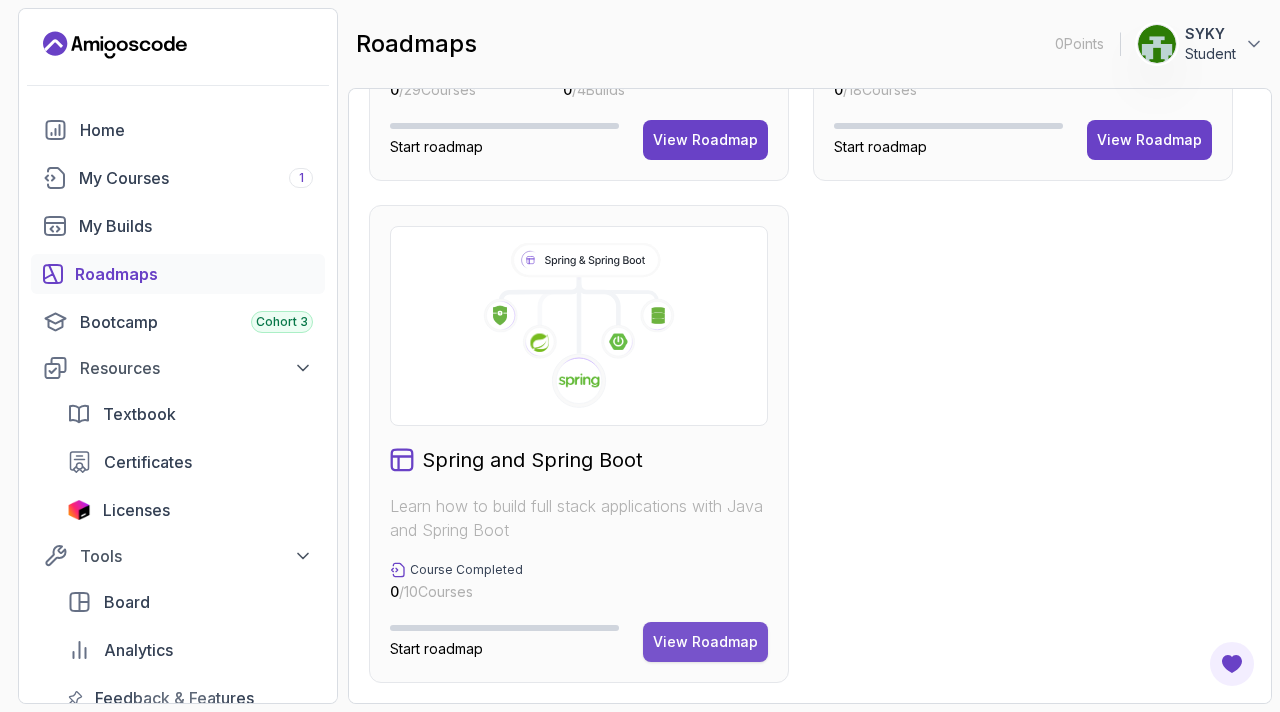 click on "View Roadmap" at bounding box center [705, 642] 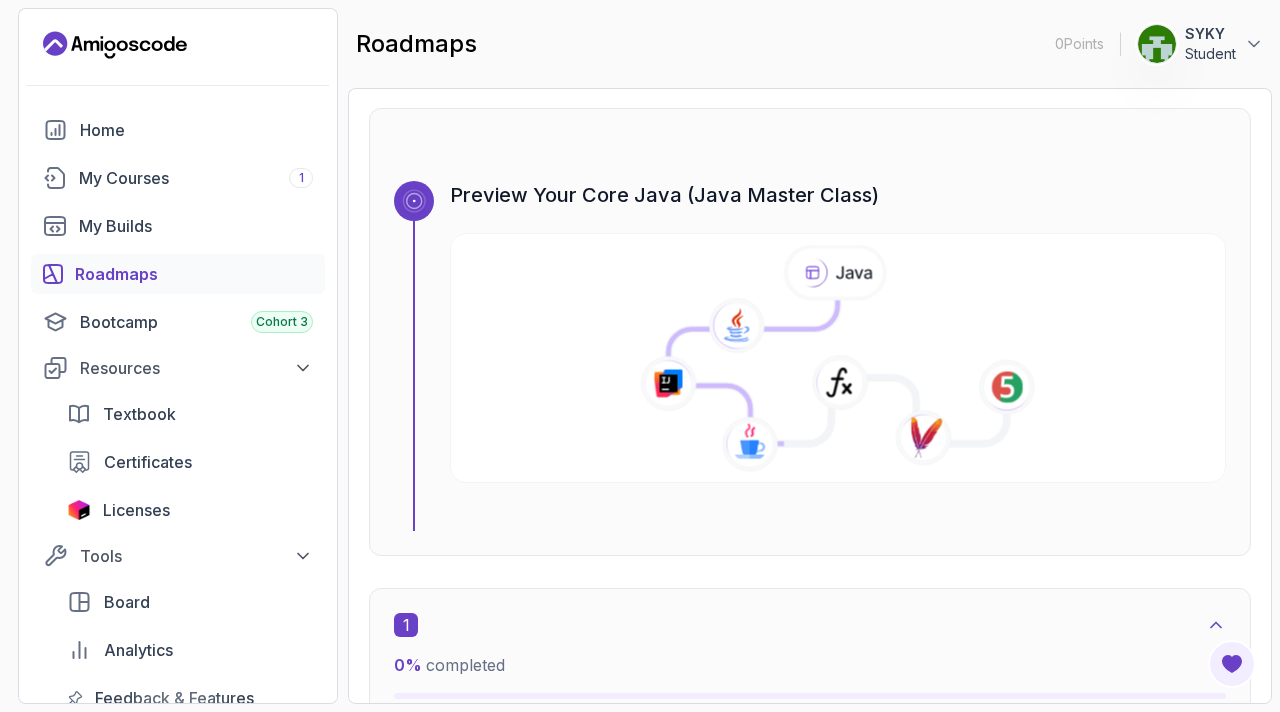 scroll, scrollTop: 0, scrollLeft: 0, axis: both 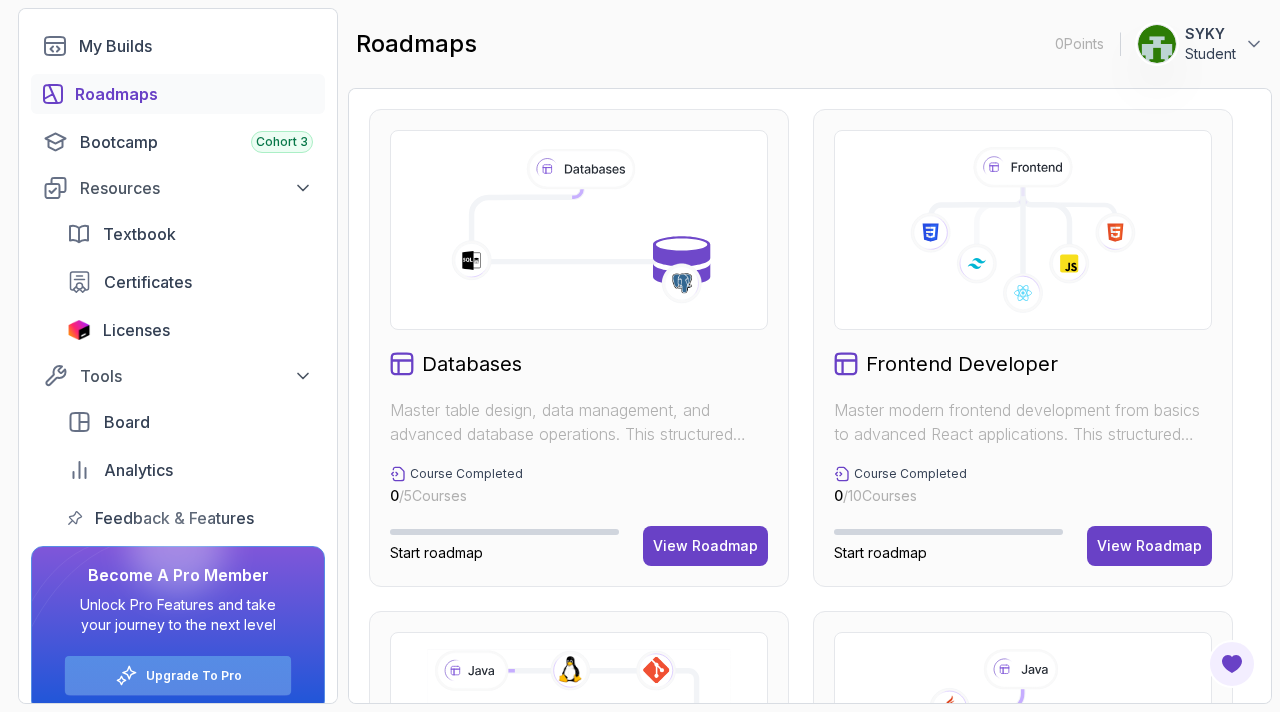 click on "Upgrade To Pro" at bounding box center [178, 675] 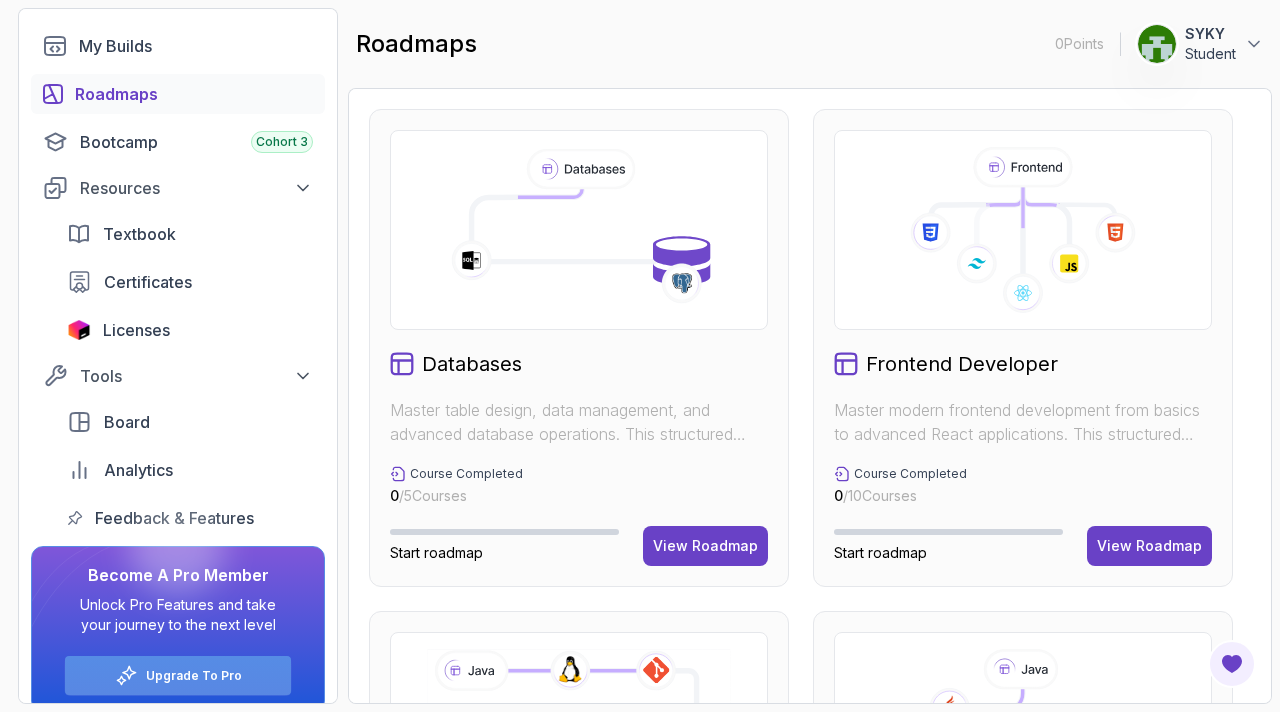 click on "Upgrade To Pro" at bounding box center (178, 675) 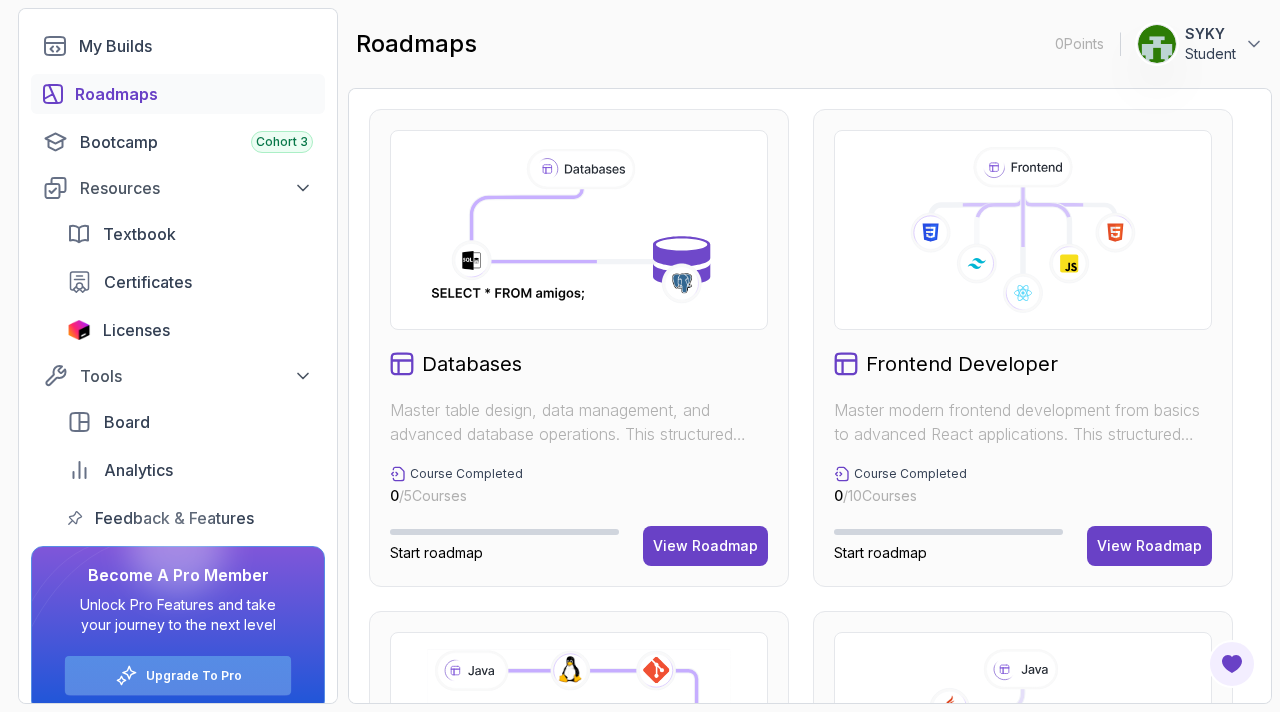 click on "Upgrade To Pro" at bounding box center [194, 676] 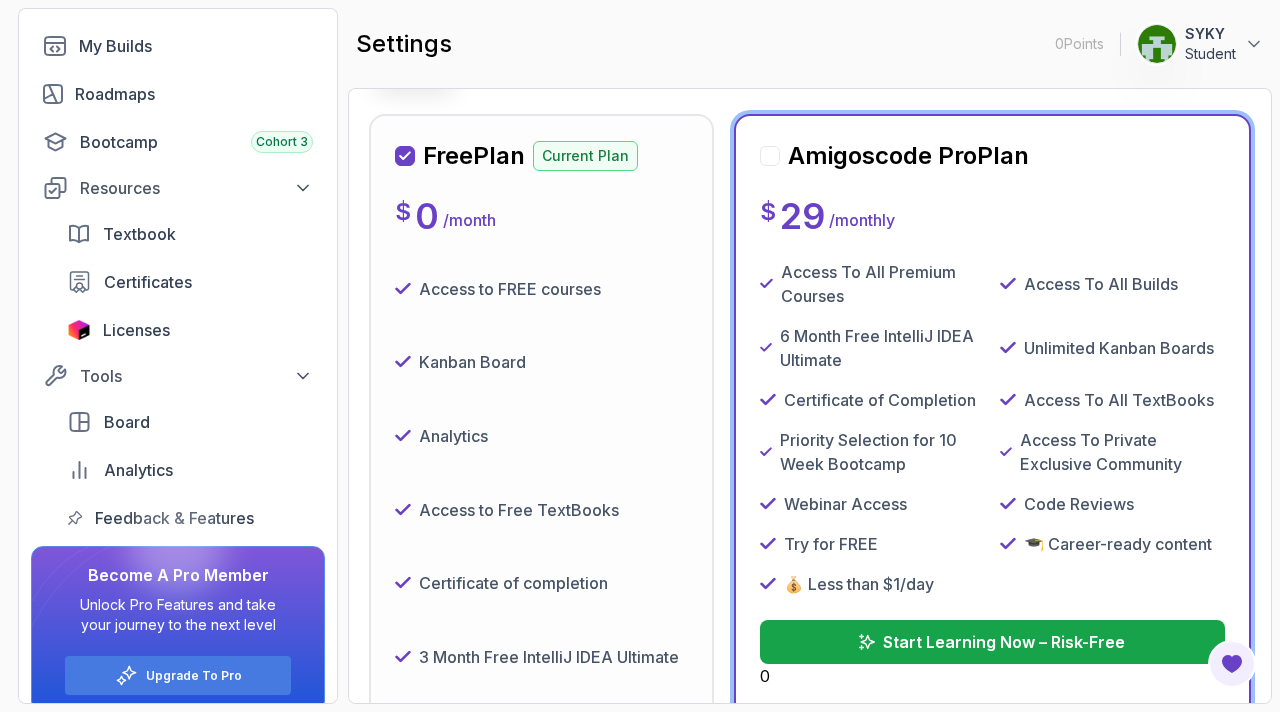 scroll, scrollTop: 263, scrollLeft: 0, axis: vertical 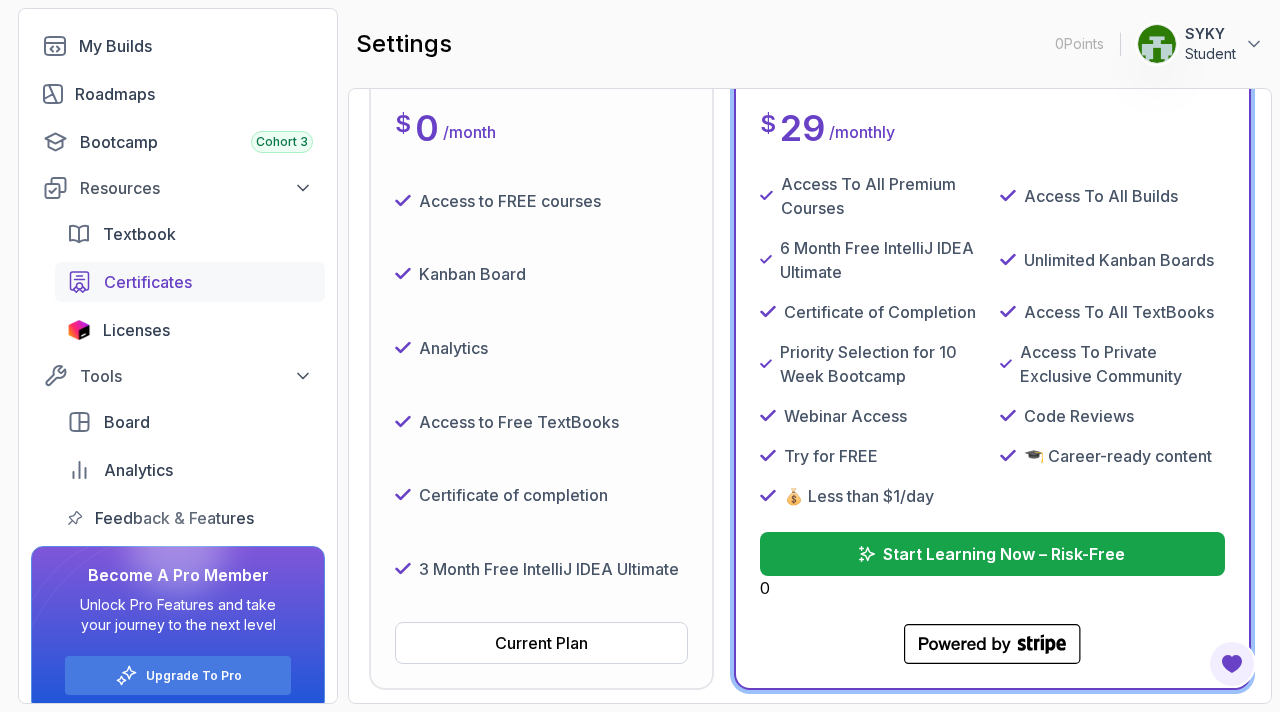 click on "Certificates" at bounding box center [190, 282] 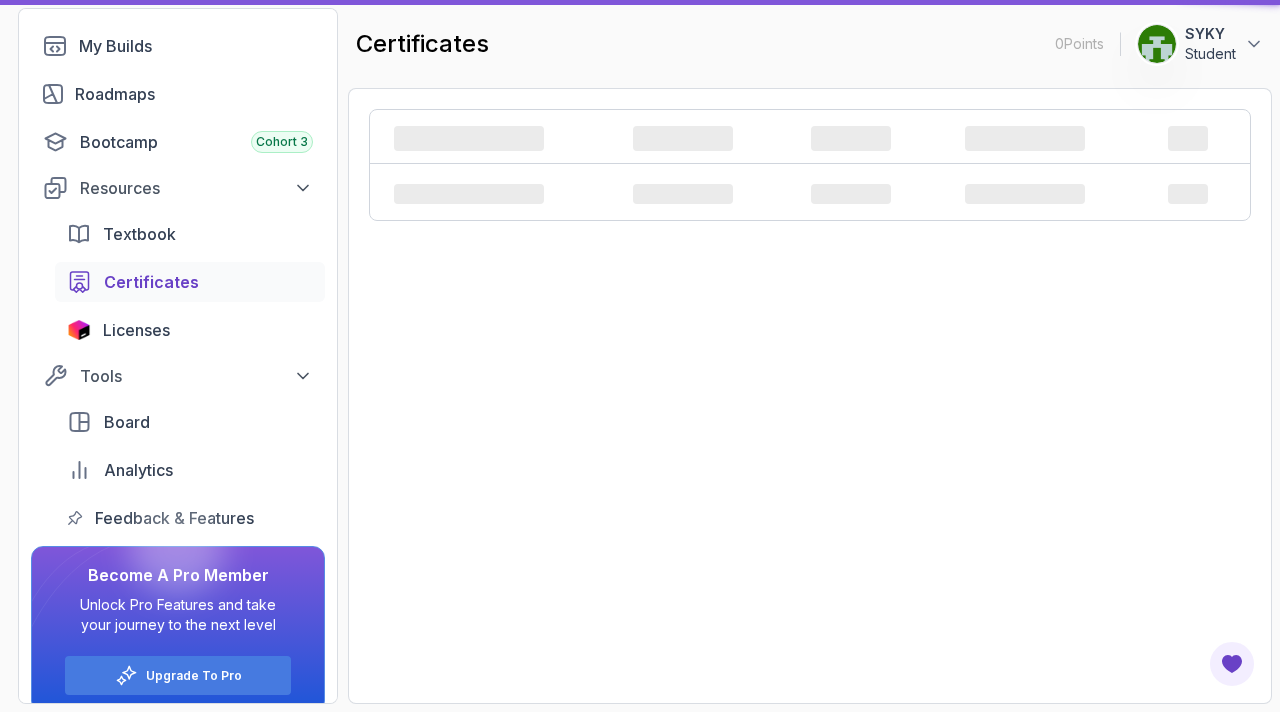 scroll, scrollTop: 0, scrollLeft: 0, axis: both 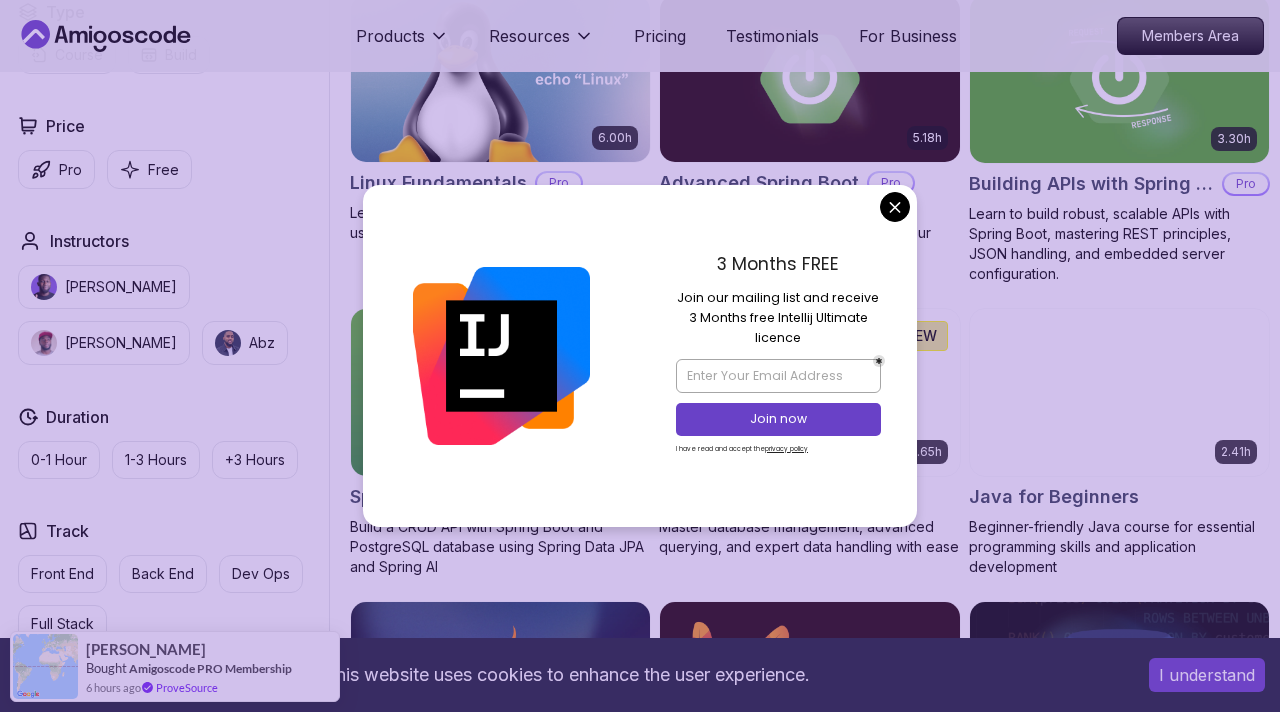 click on "This website uses cookies to enhance the user experience. I understand Products Resources Pricing Testimonials For Business Members Area Products Resources Pricing Testimonials For Business Members Area All Courses Learn Java, Spring Boot, DevOps & More with Amigoscode Premium Courses Master in-demand skills like Java, Spring Boot, DevOps, React, and more through hands-on, expert-led courses. Advance your software development career with real-world projects and practical learning. Filters Filters Type Course Build Price Pro Free Instructors Nelson Djalo Richard Abz Duration 0-1 Hour 1-3 Hours +3 Hours Track Front End Back End Dev Ops Full Stack Level Junior Mid-level Senior 6.00h Linux Fundamentals Pro Learn the fundamentals of Linux and how to use the command line 5.18h Advanced Spring Boot Pro Dive deep into Spring Boot with our advanced course, designed to take your skills from intermediate to expert level. 3.30h Building APIs with Spring Boot Pro 1.67h NEW Spring Boot for Beginners 6.65h NEW Pro 2.41h Pro" at bounding box center [640, 2551] 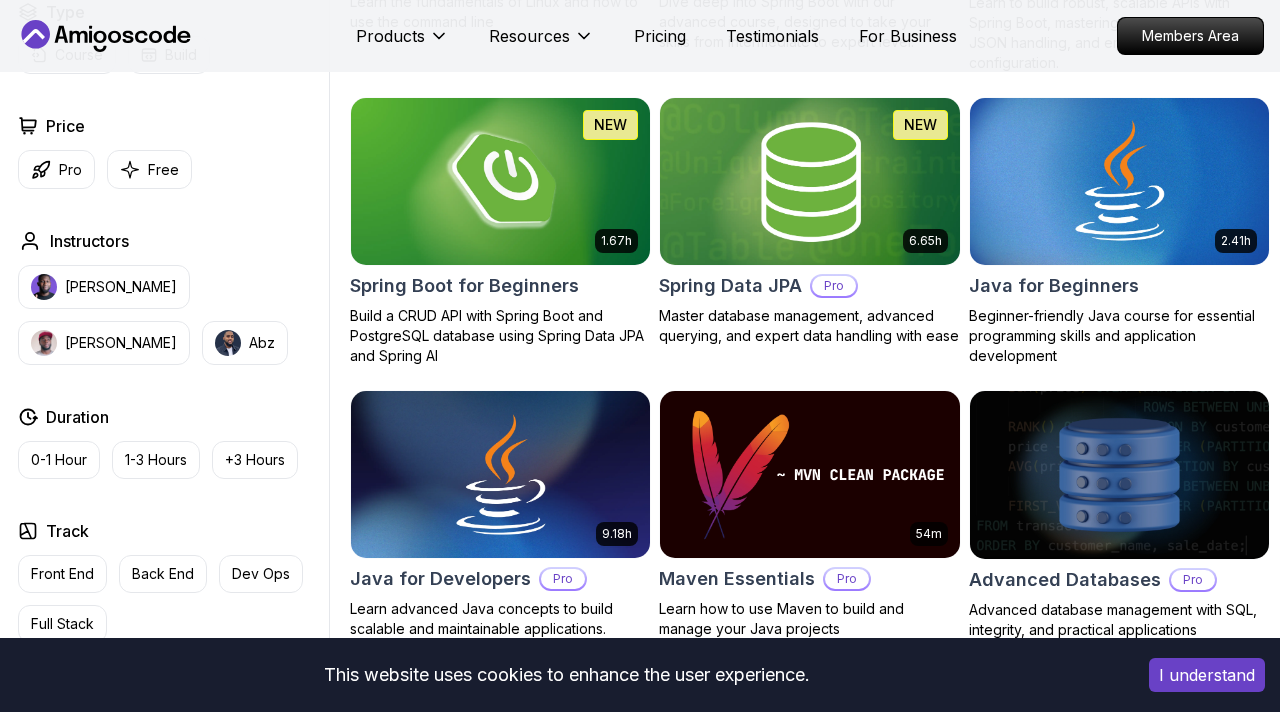 scroll, scrollTop: 869, scrollLeft: 0, axis: vertical 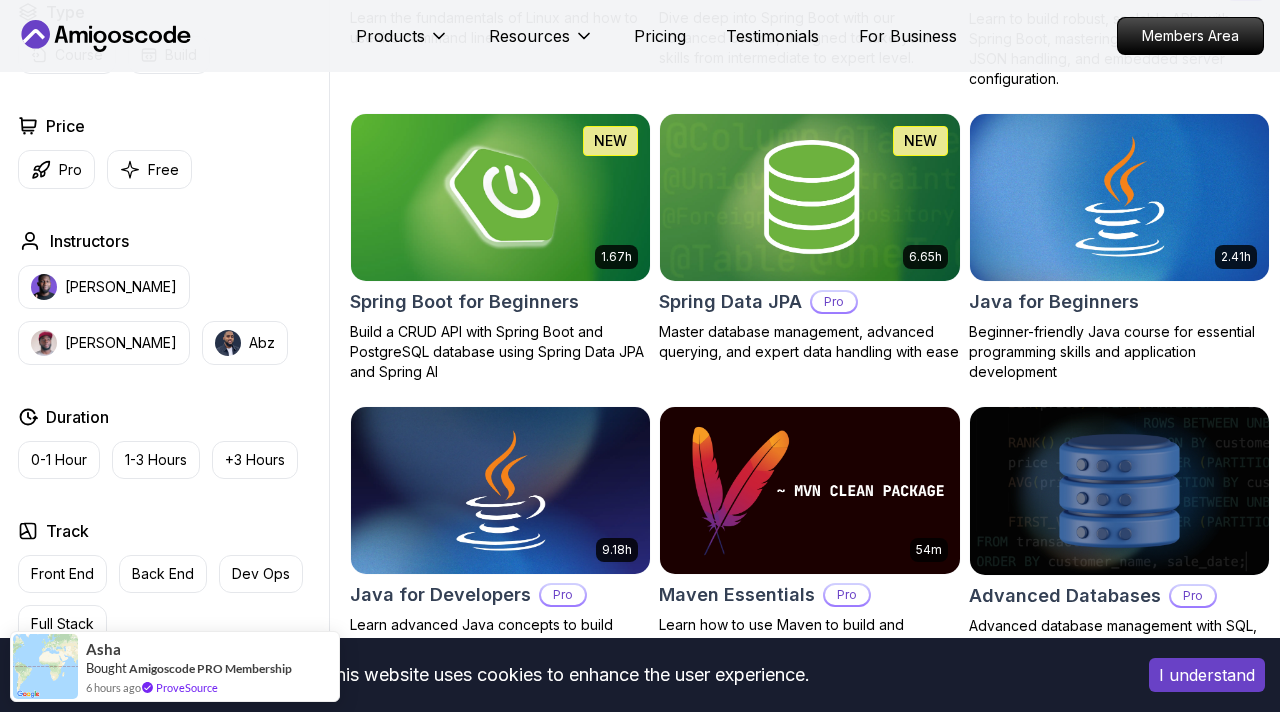 click on "Spring Boot for Beginners" at bounding box center [464, 302] 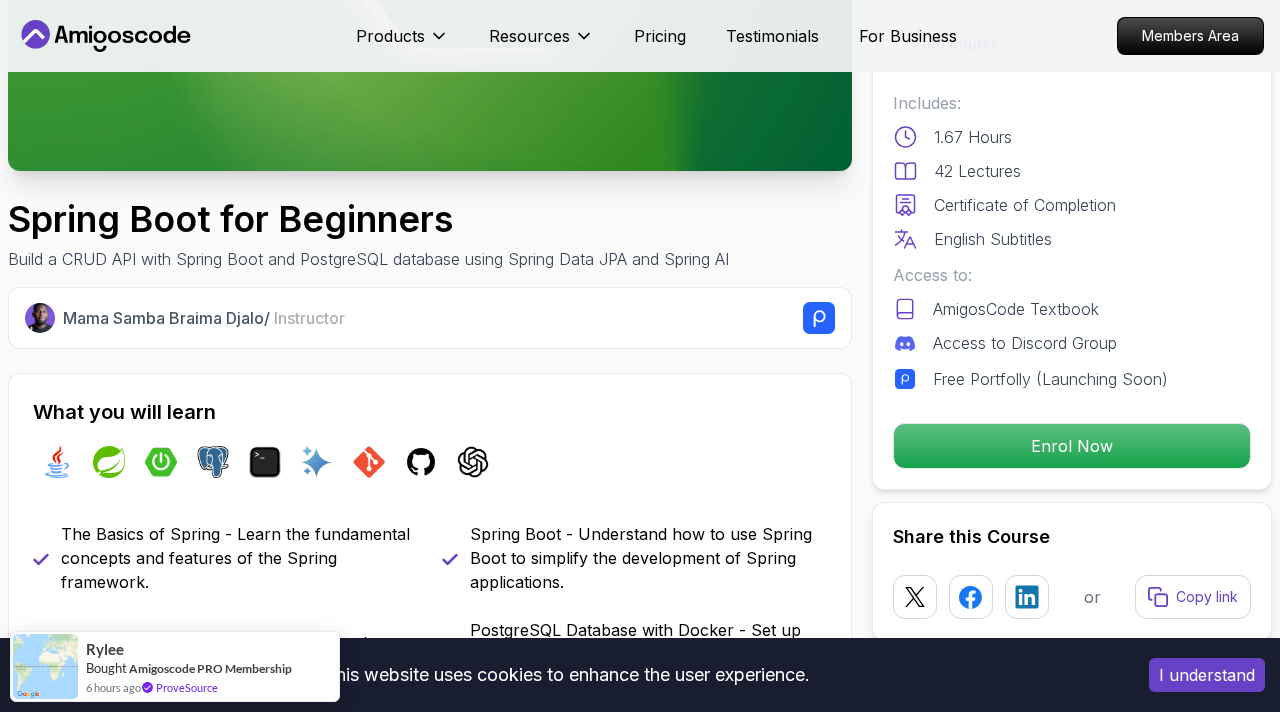 scroll, scrollTop: 425, scrollLeft: 0, axis: vertical 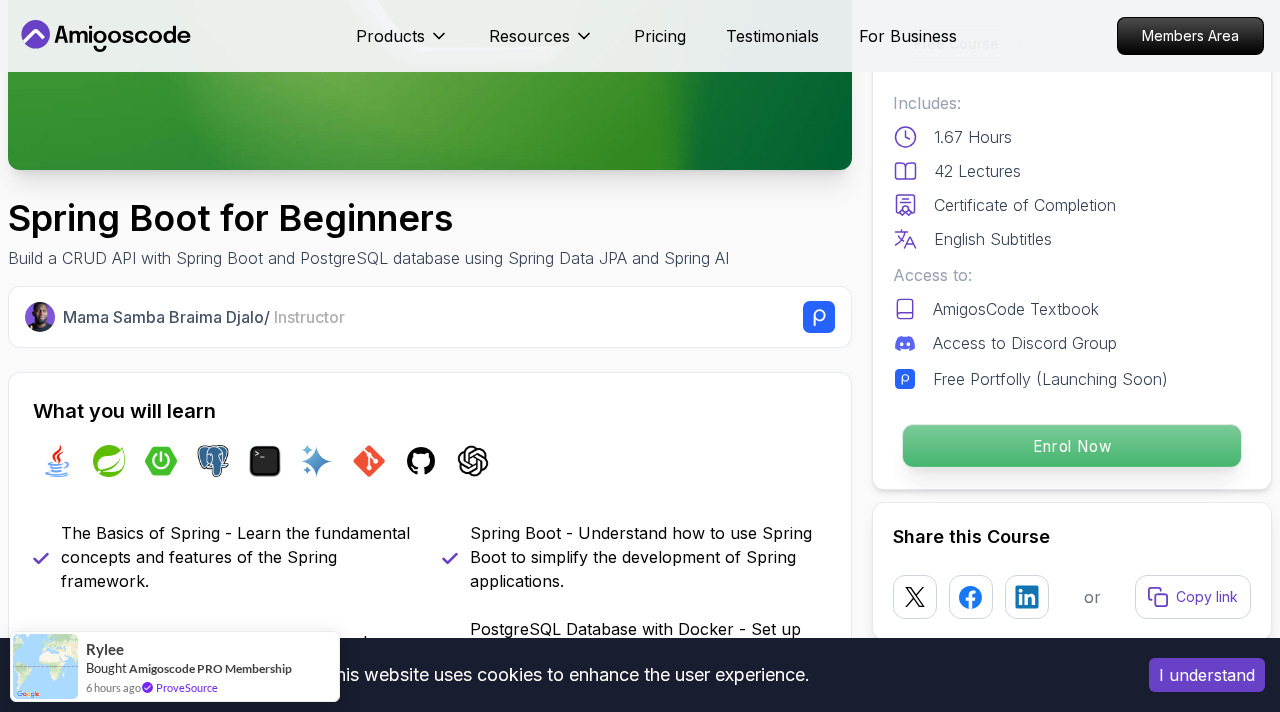 click on "Enrol Now" at bounding box center (1072, 446) 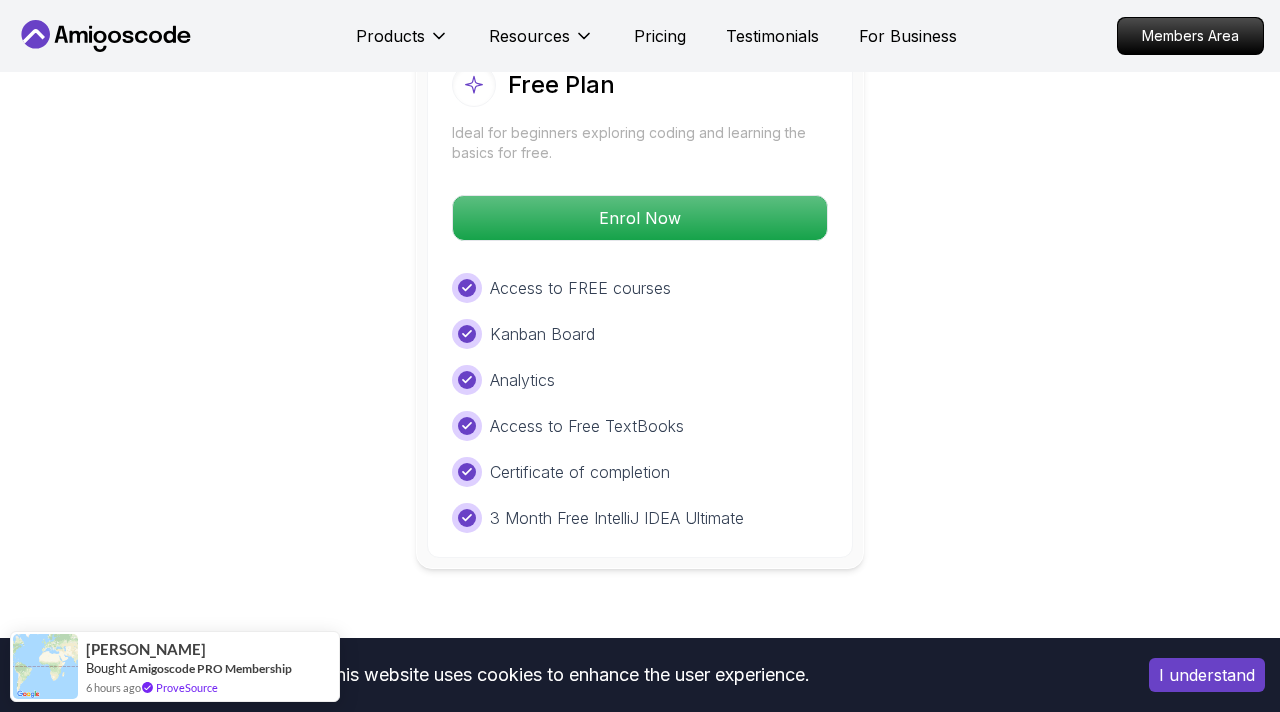 scroll, scrollTop: 4297, scrollLeft: 0, axis: vertical 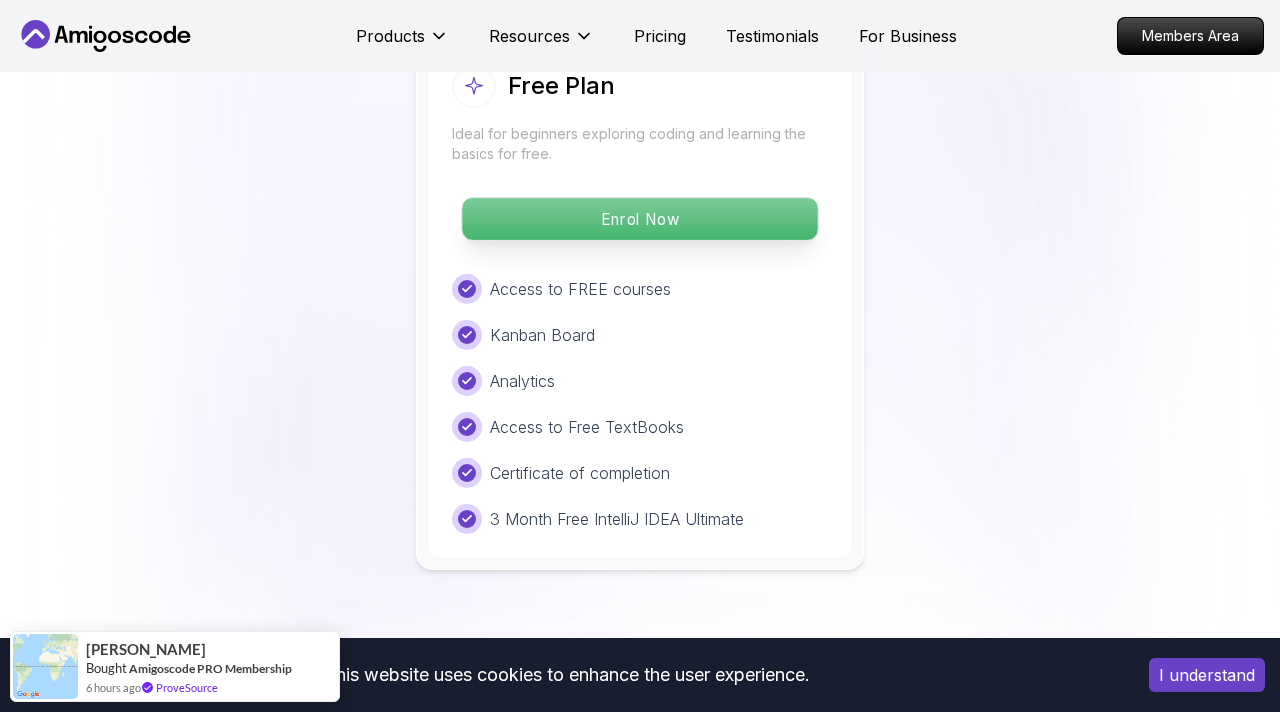 click on "Enrol Now" at bounding box center (639, 219) 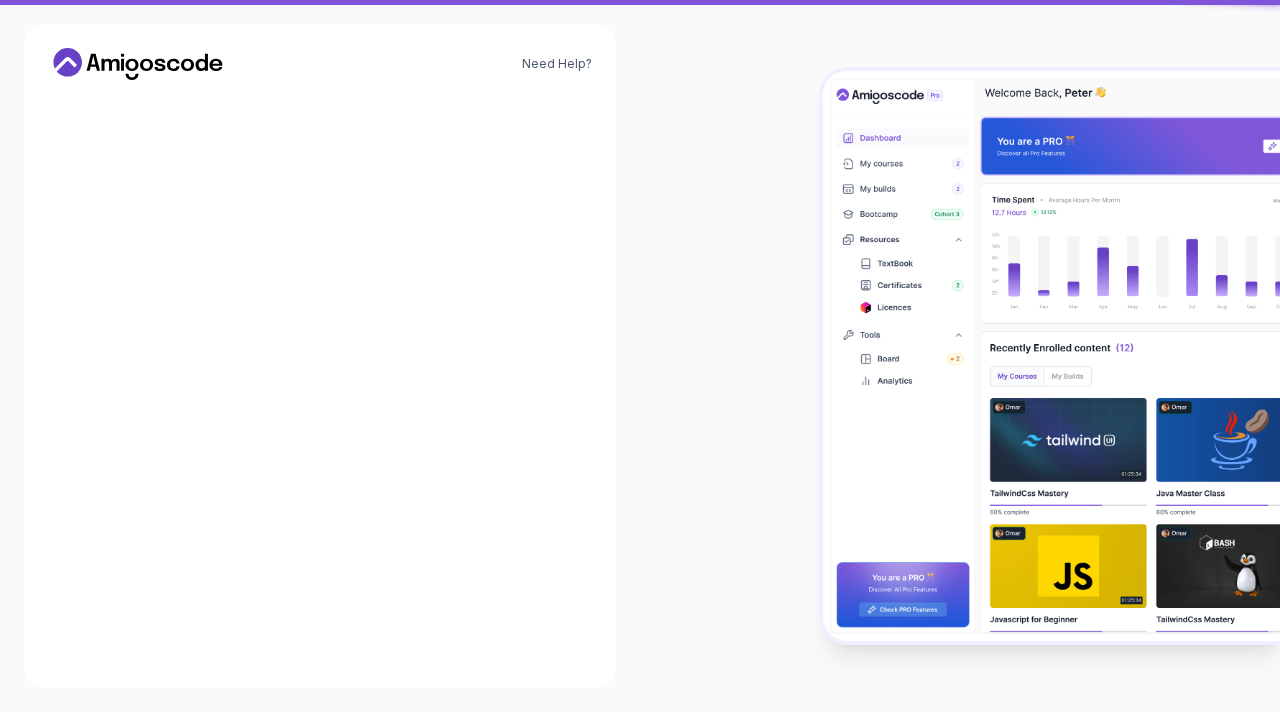 scroll, scrollTop: 0, scrollLeft: 0, axis: both 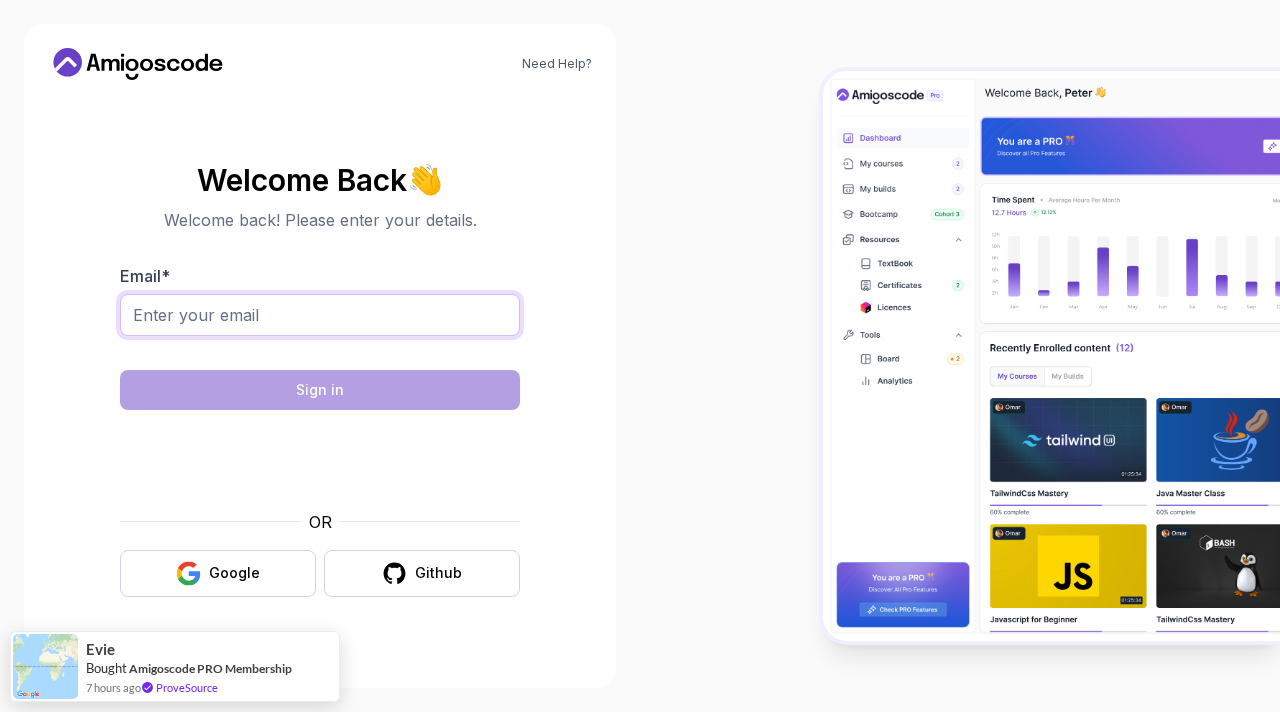 click on "Email *" at bounding box center (320, 315) 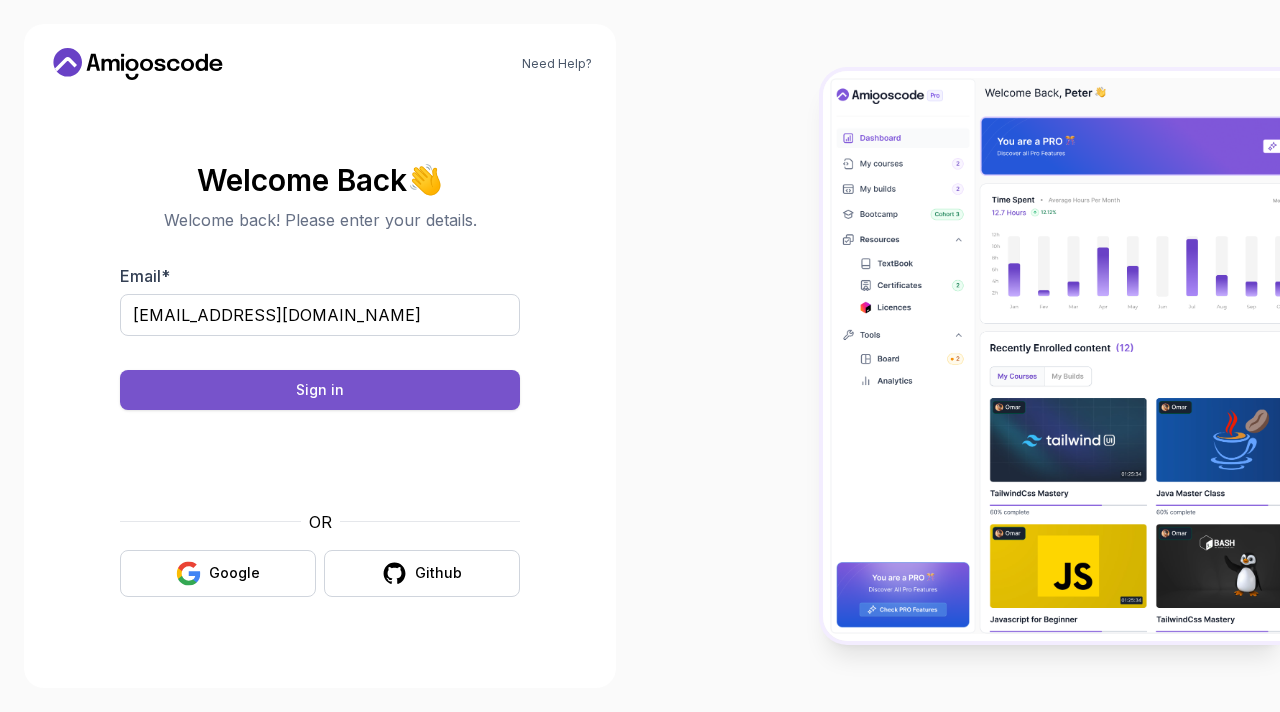 click on "Sign in" at bounding box center (320, 390) 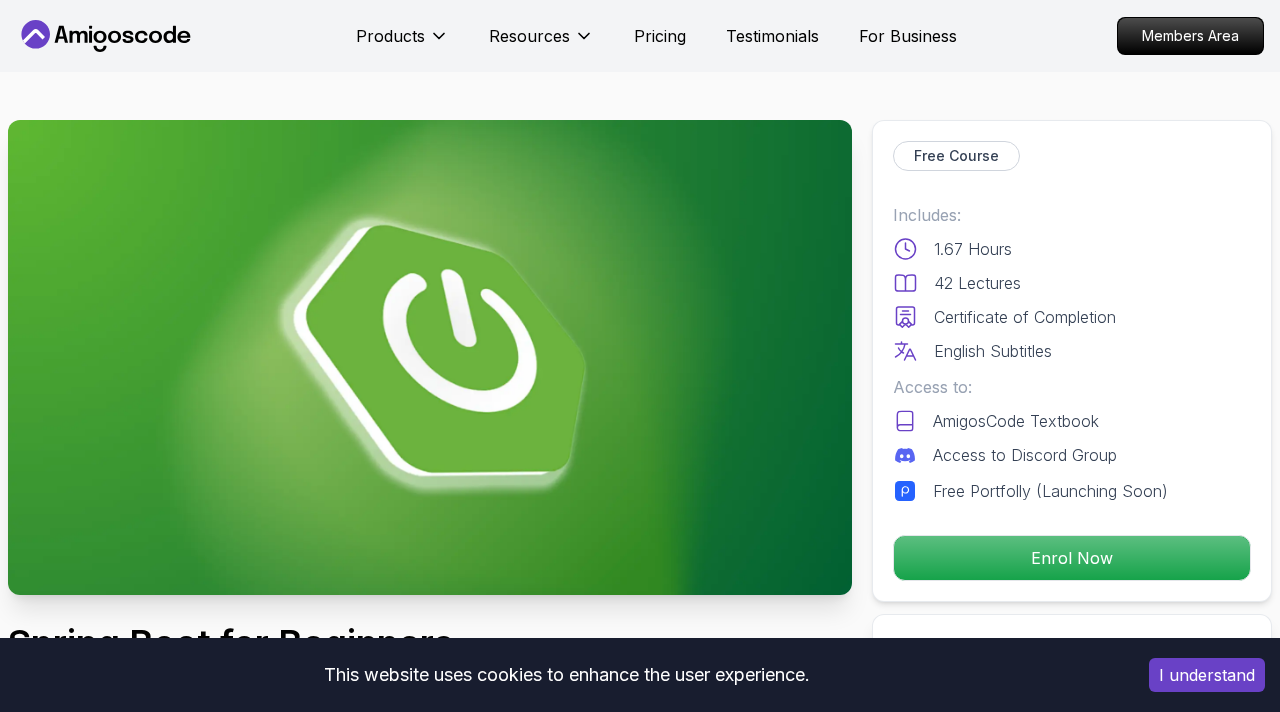 scroll, scrollTop: 1, scrollLeft: 0, axis: vertical 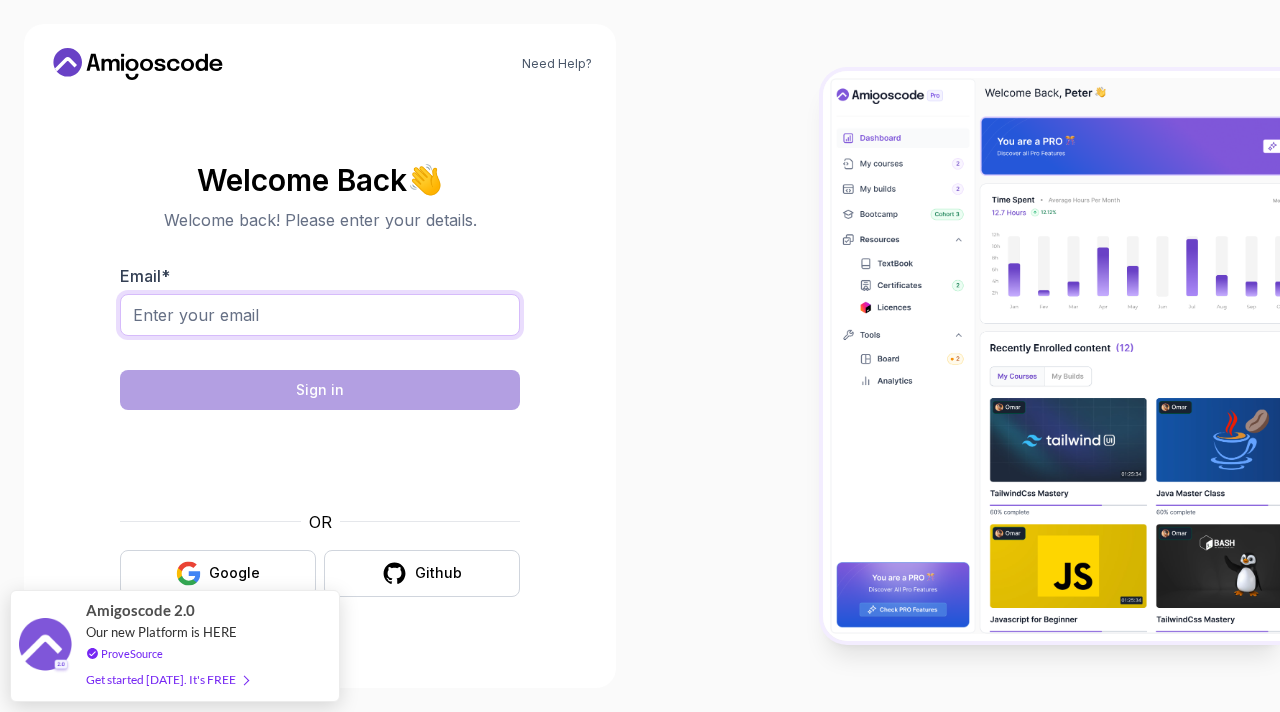 click on "Email *" at bounding box center [320, 315] 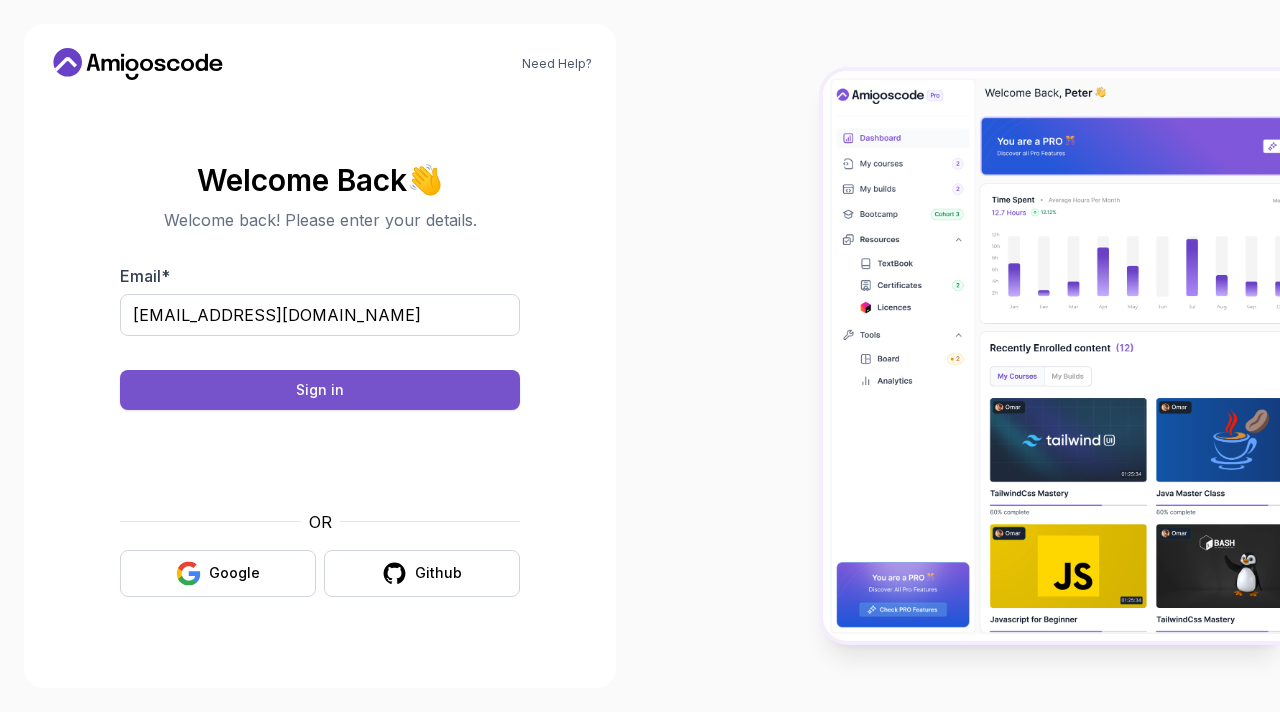 click on "Sign in" at bounding box center [320, 390] 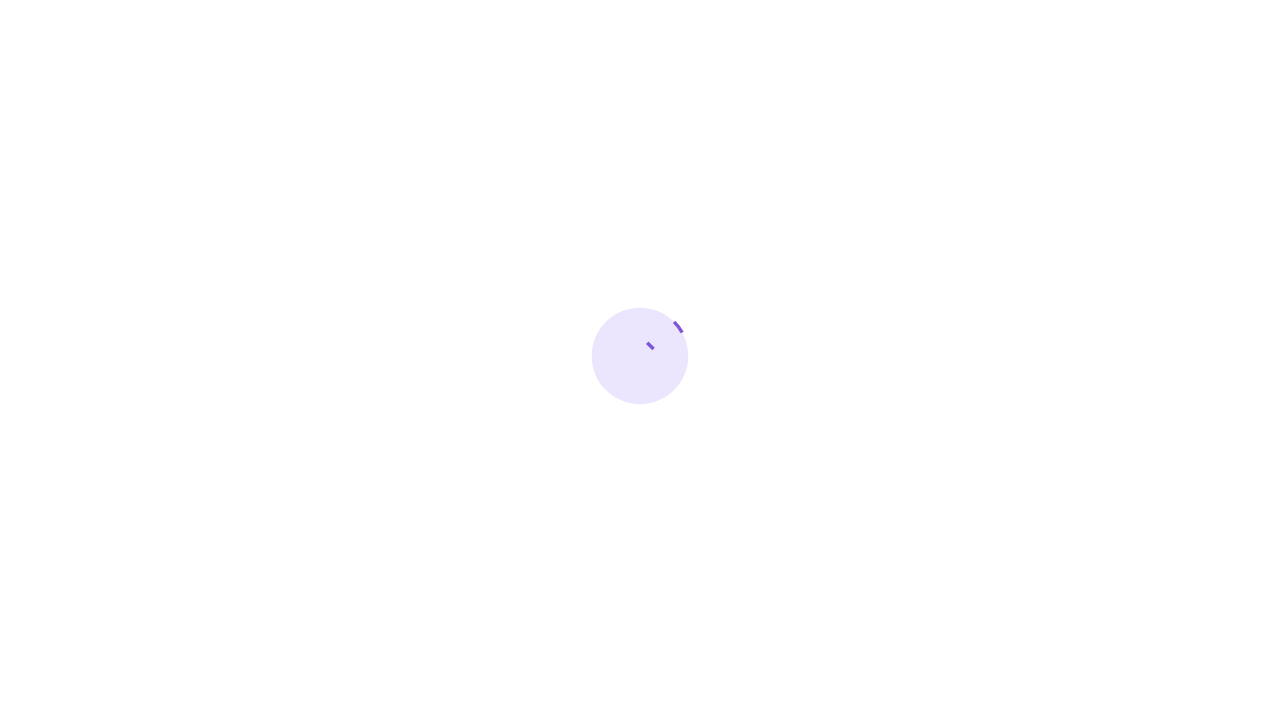 scroll, scrollTop: 0, scrollLeft: 0, axis: both 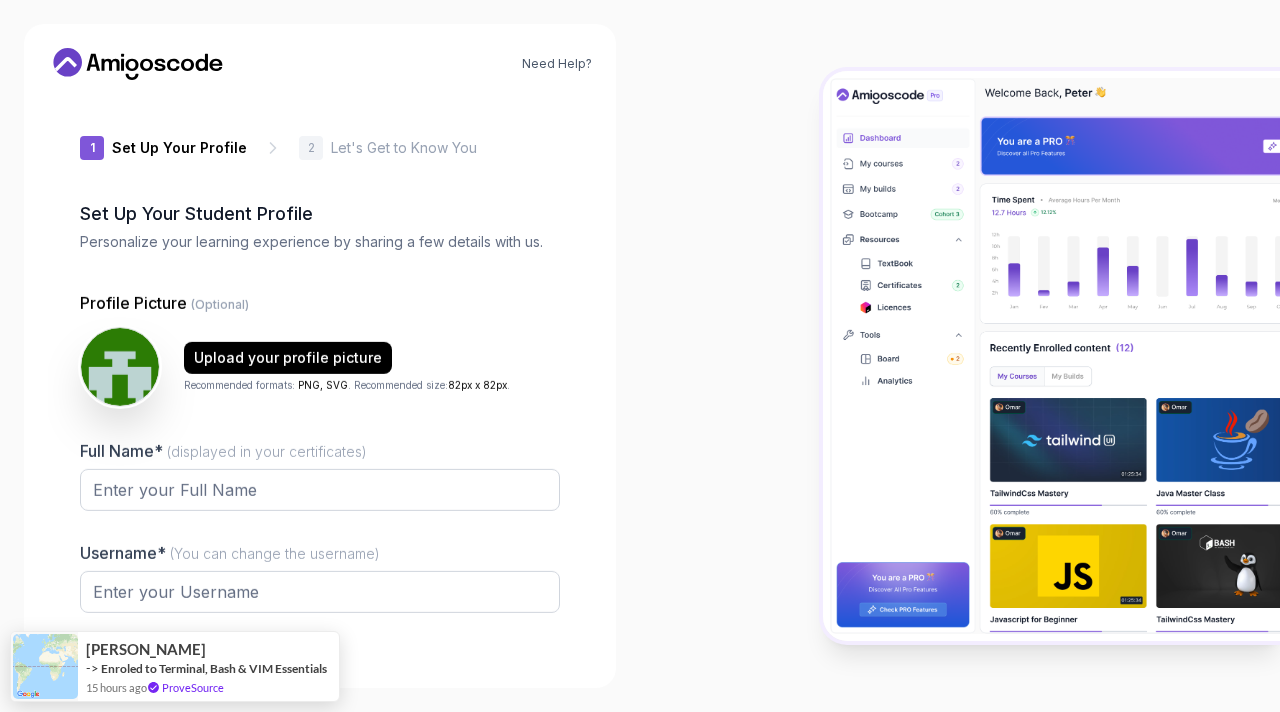 type on "happyhawkd1940" 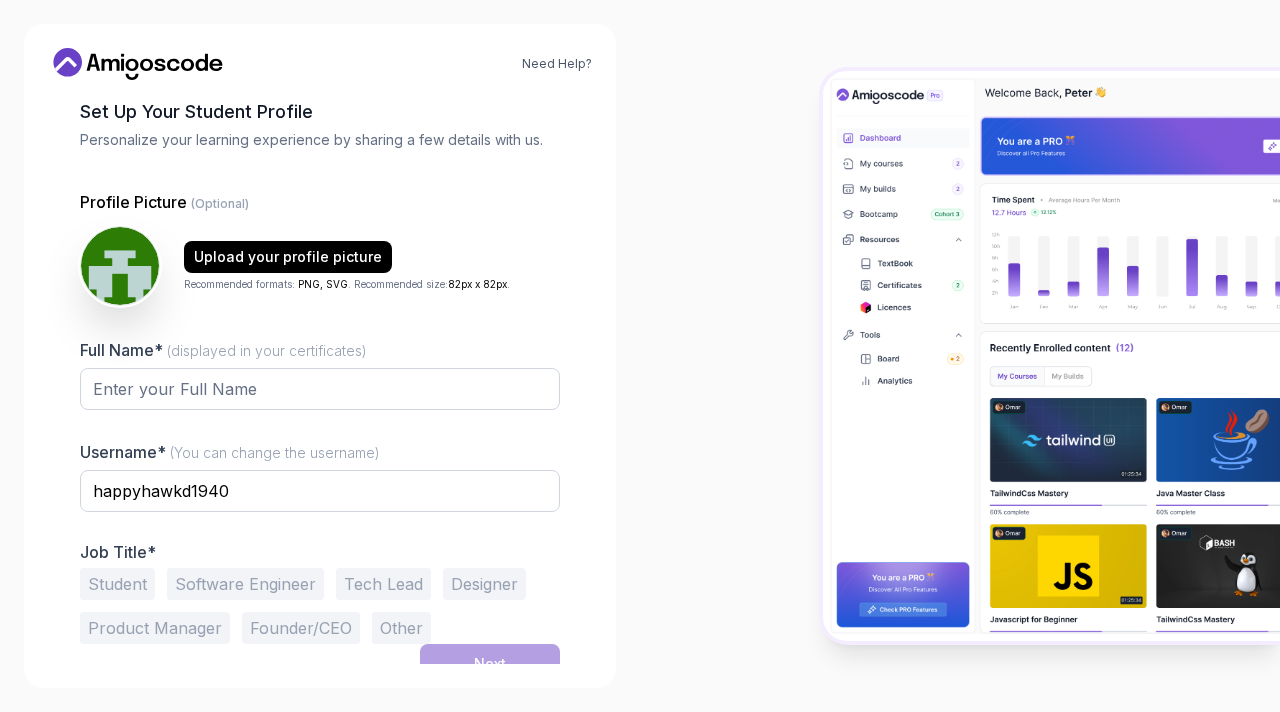 scroll, scrollTop: 122, scrollLeft: 0, axis: vertical 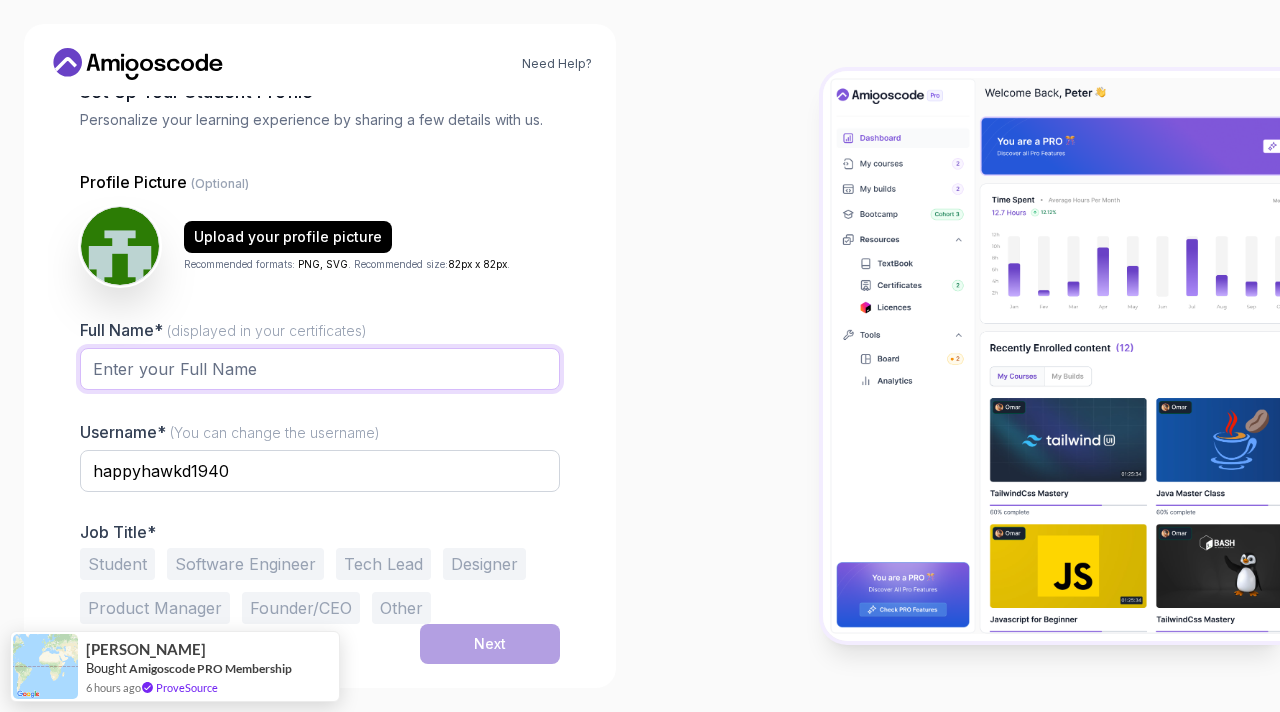 click on "Full Name*   (displayed in your certificates)" at bounding box center [320, 369] 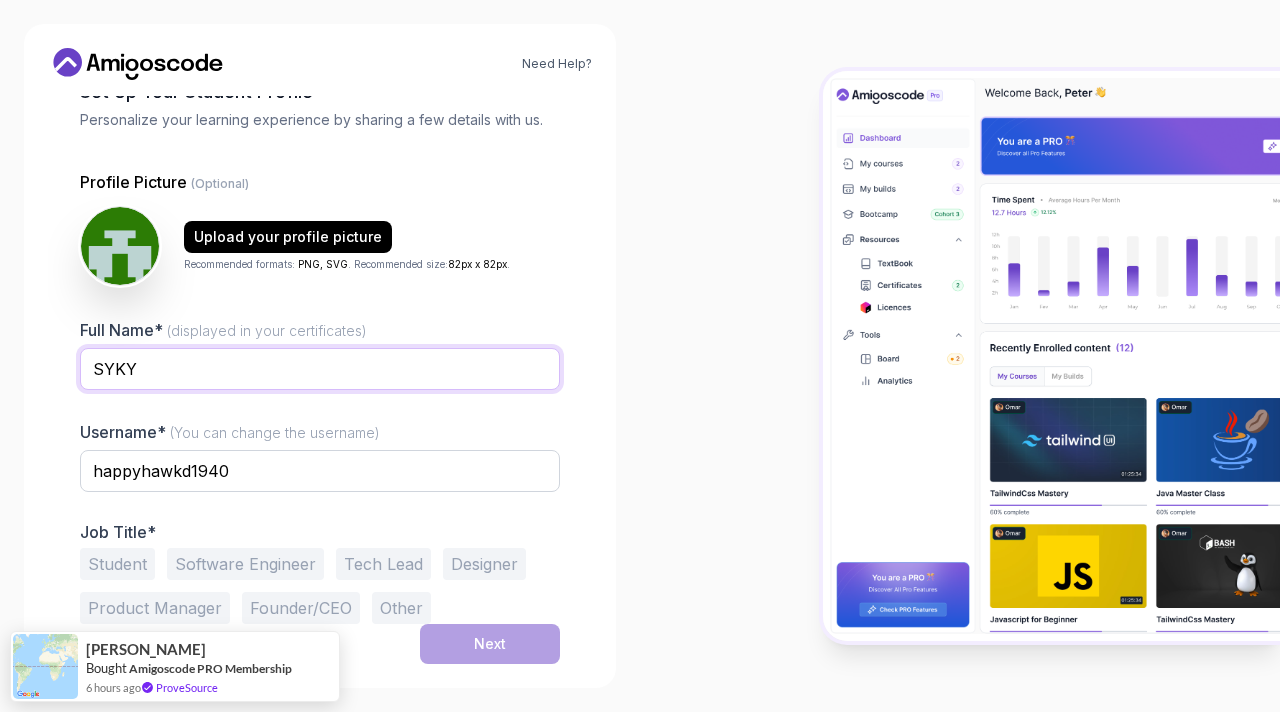 type on "SYKY" 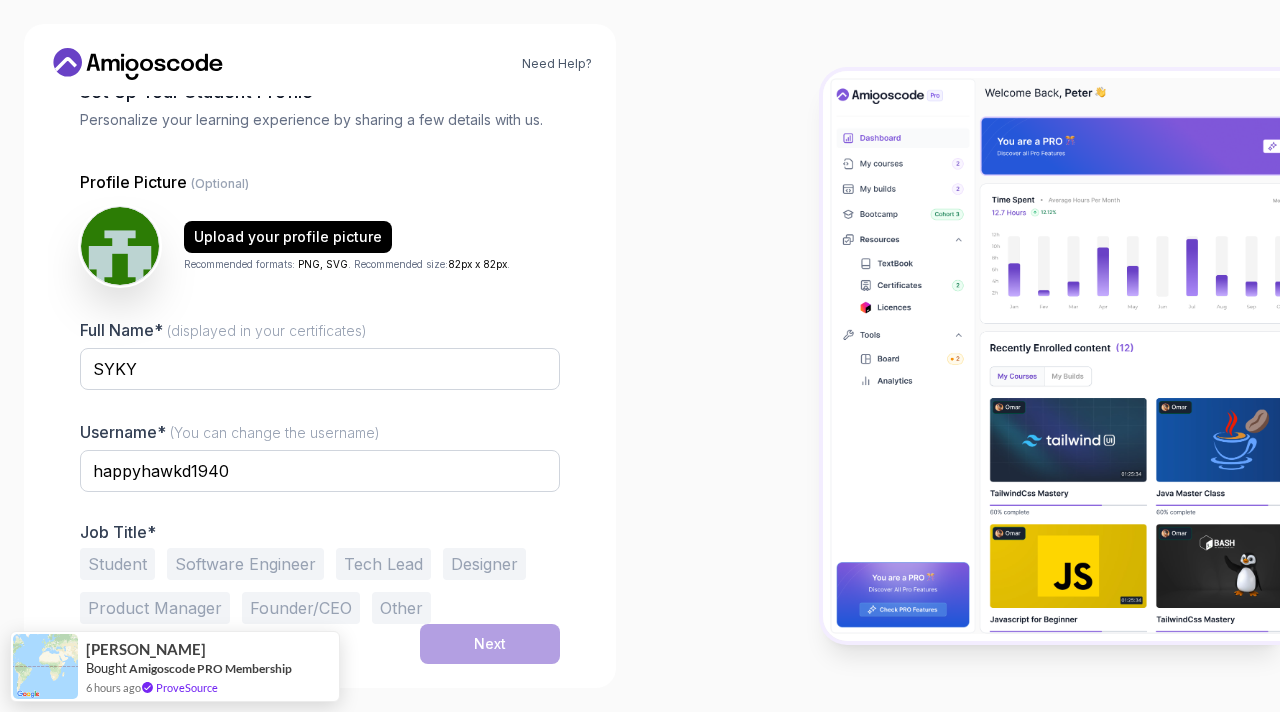 click on "Student" at bounding box center (117, 564) 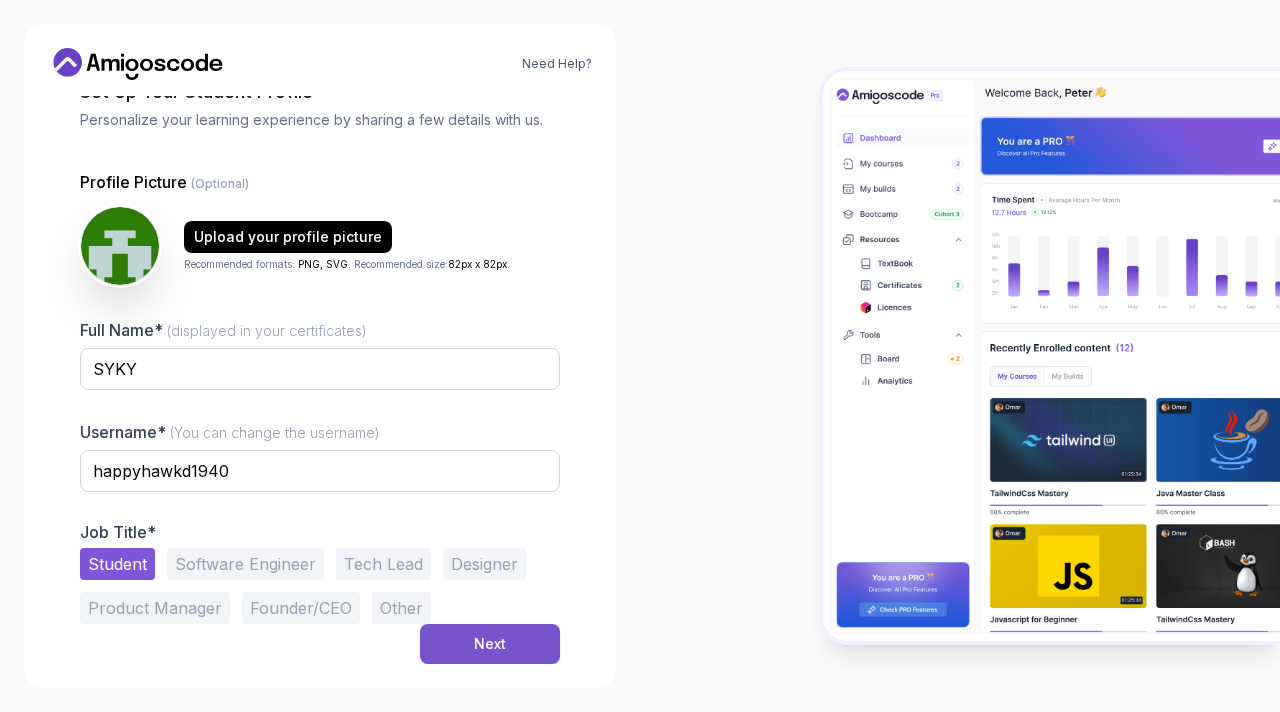 click on "Next" at bounding box center (490, 644) 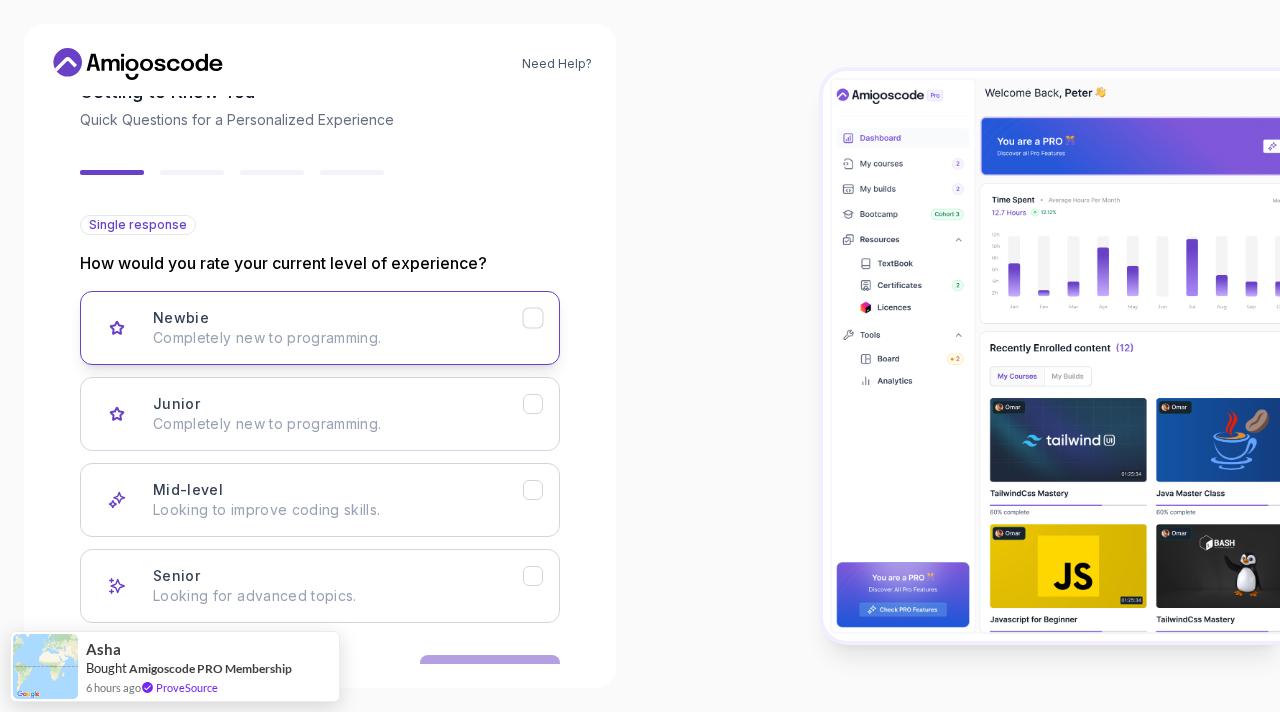click 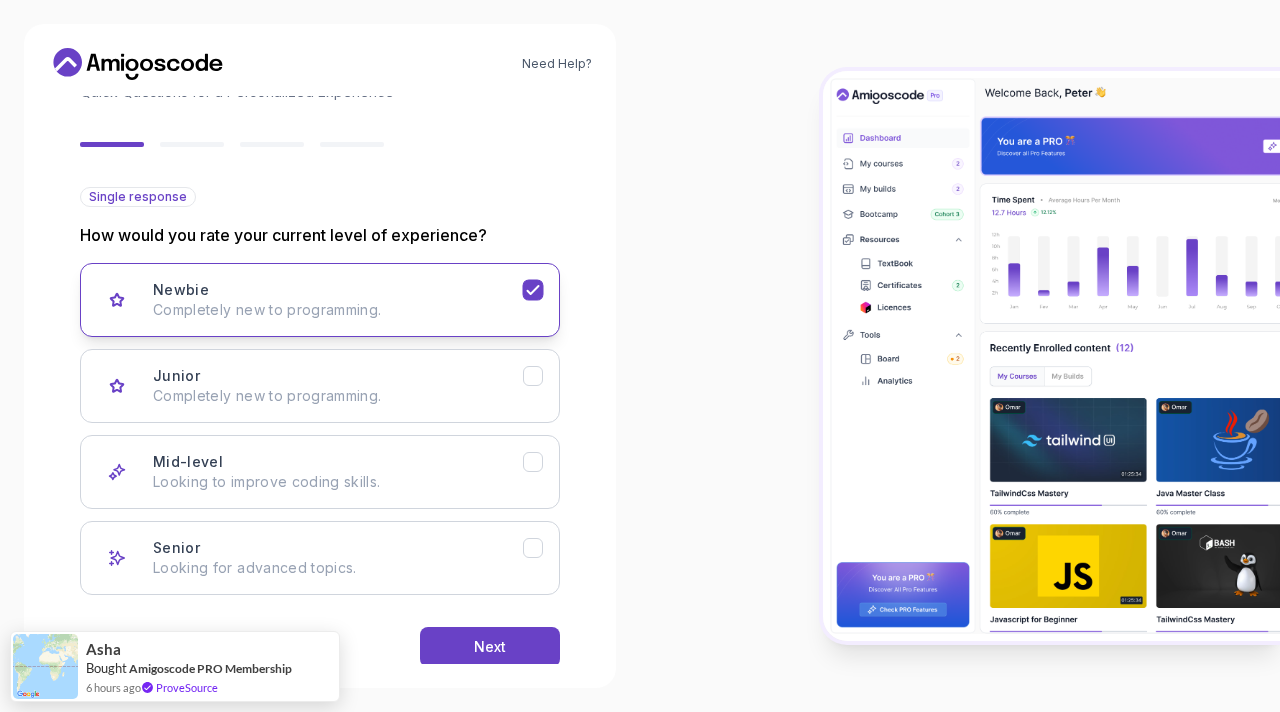 scroll, scrollTop: 185, scrollLeft: 0, axis: vertical 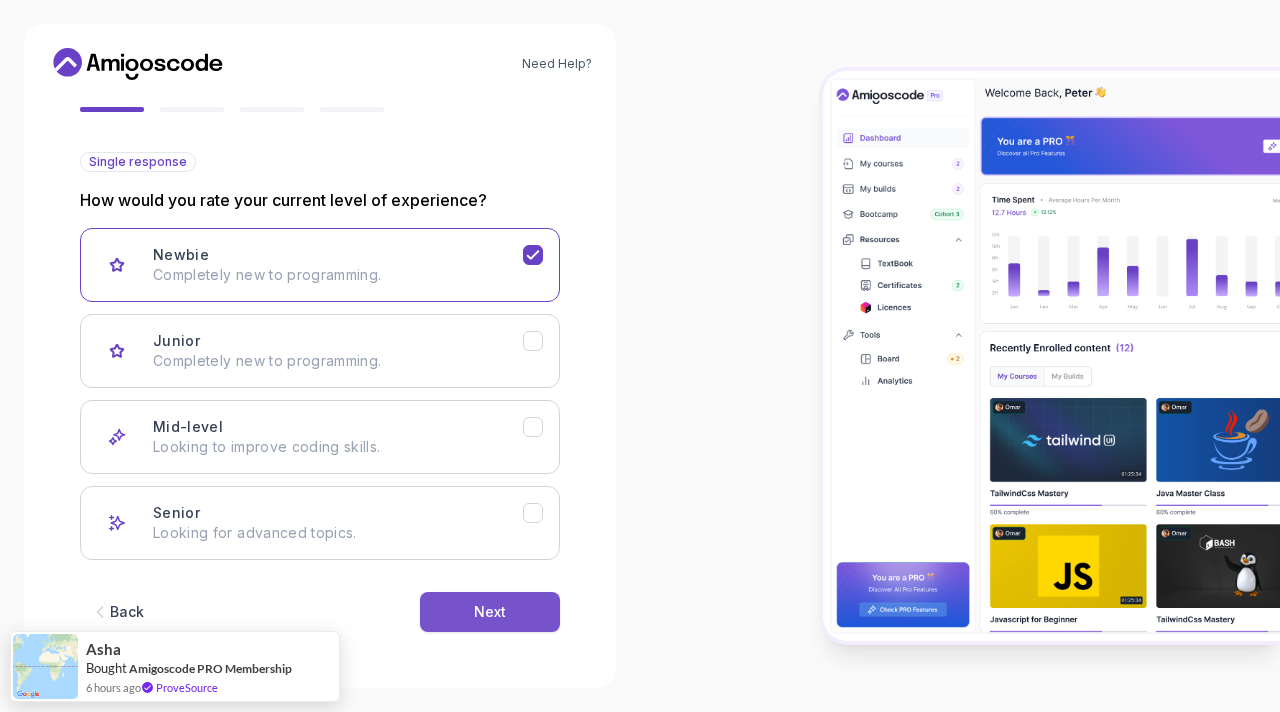 click on "Next" at bounding box center [490, 612] 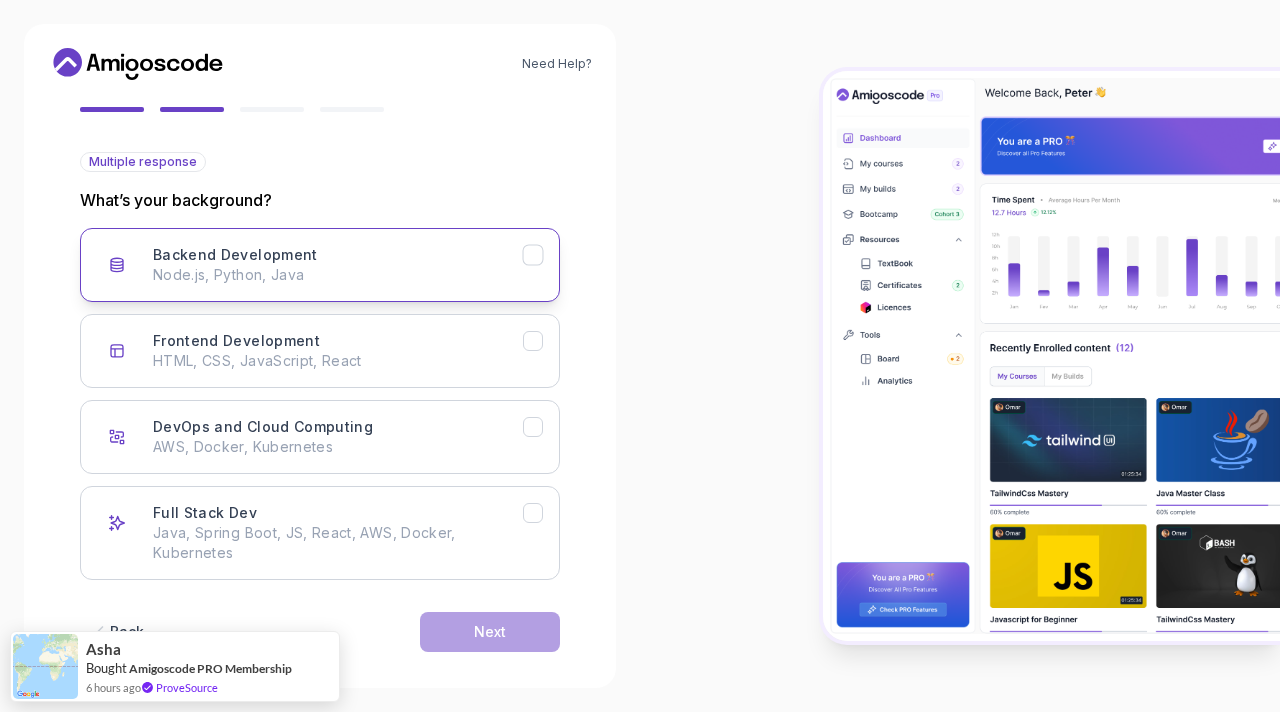 click 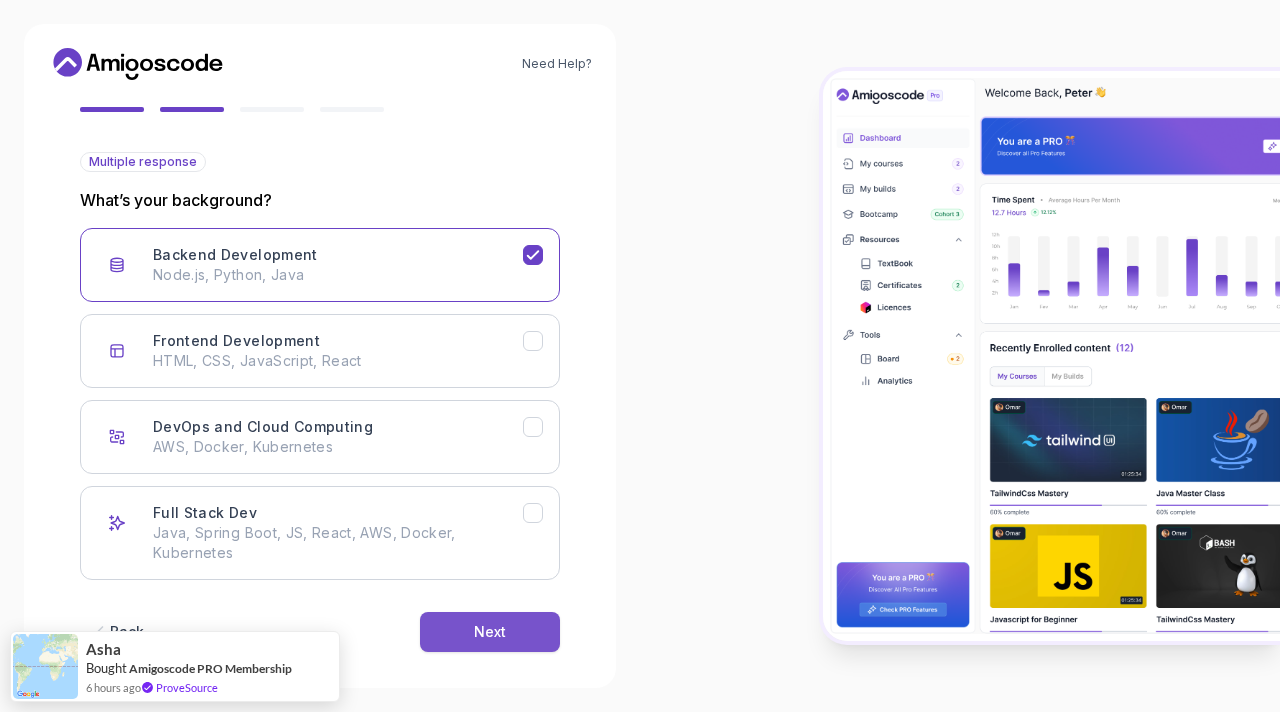click on "Next" at bounding box center [490, 632] 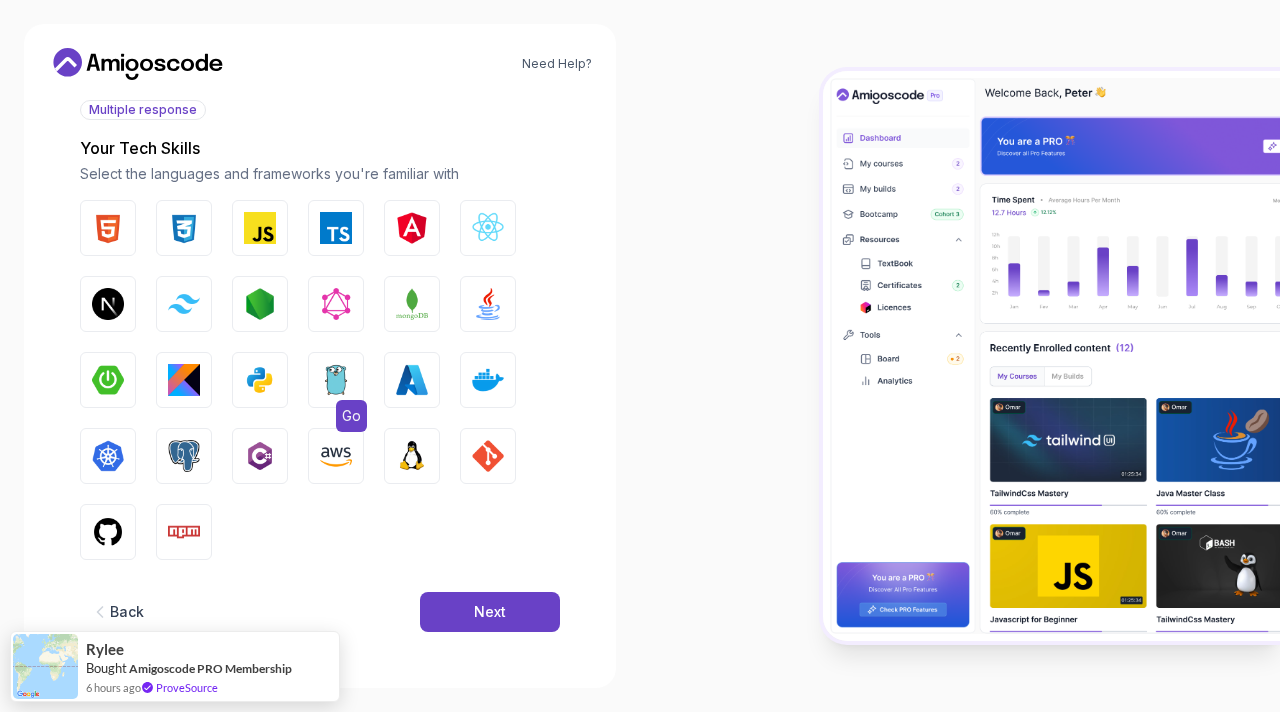 scroll, scrollTop: 235, scrollLeft: 0, axis: vertical 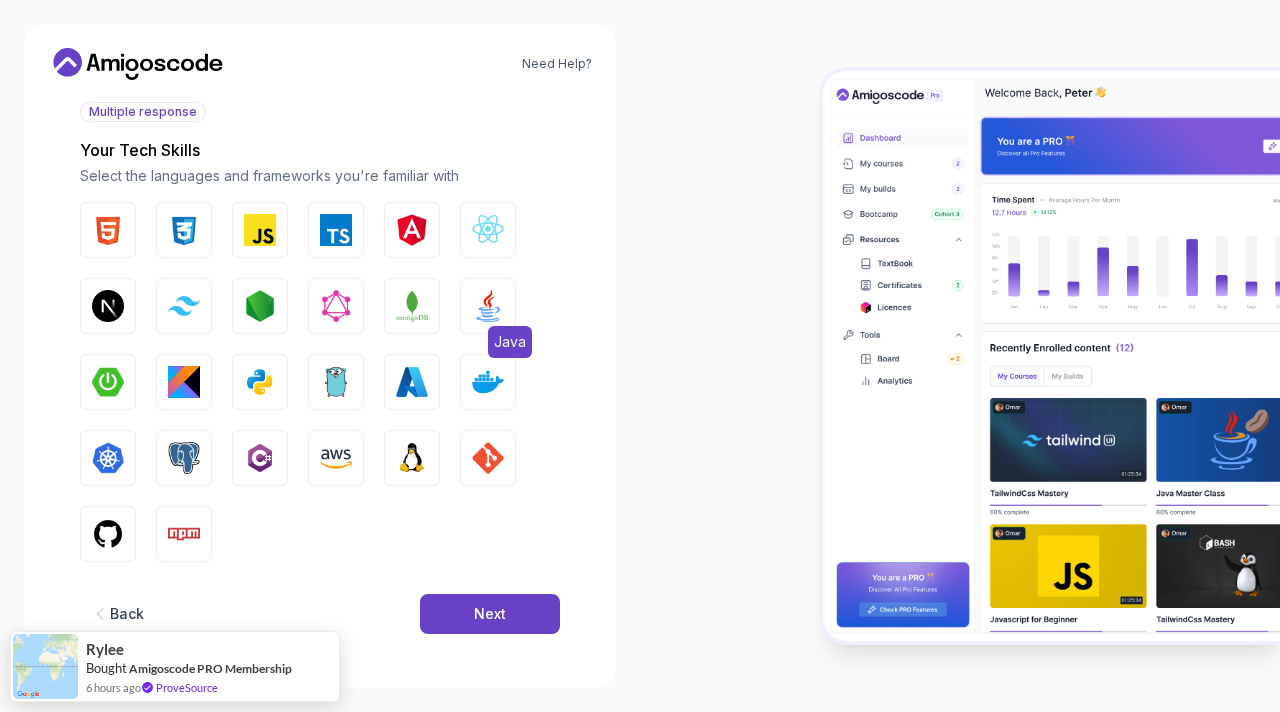 click at bounding box center (488, 306) 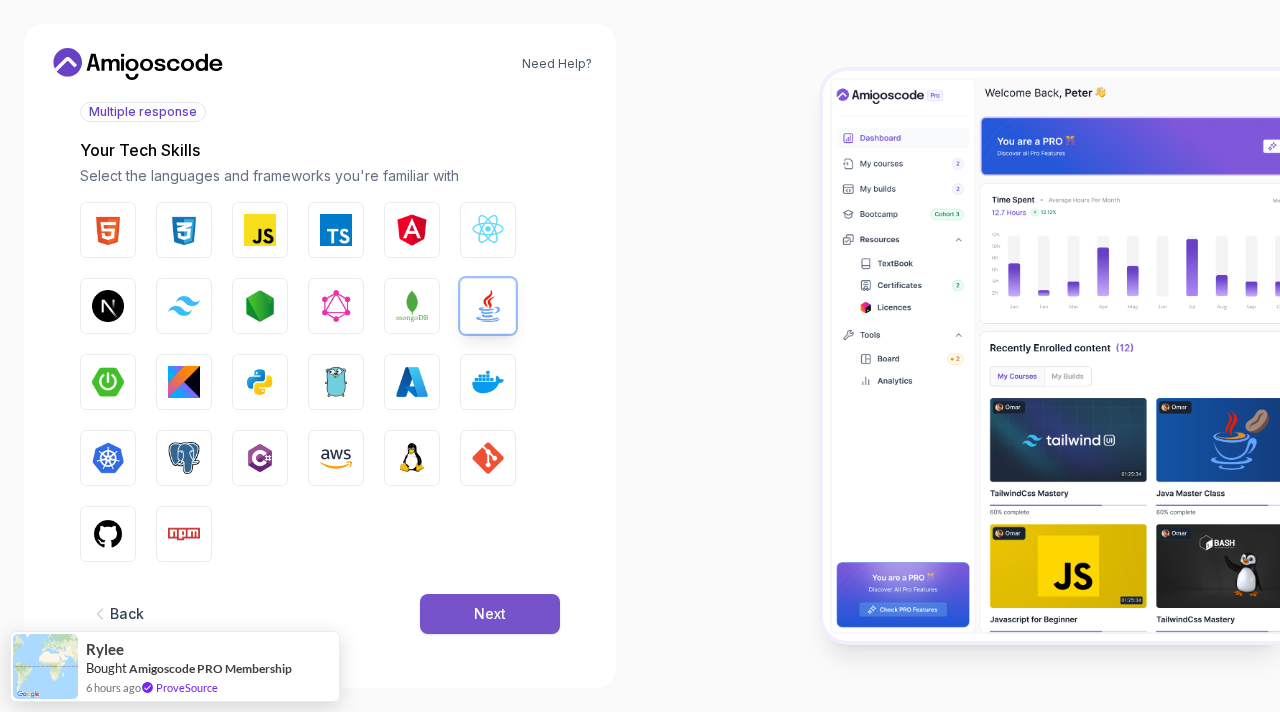 click on "Next" at bounding box center [490, 614] 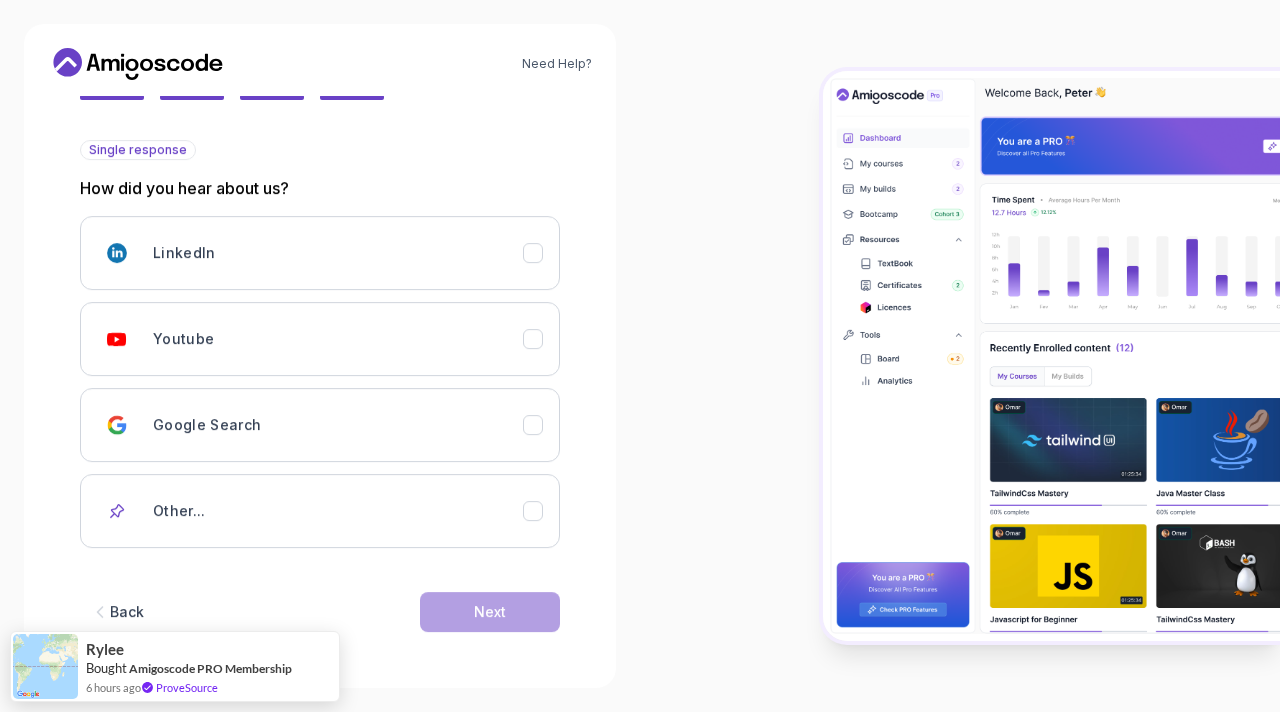 scroll, scrollTop: 197, scrollLeft: 0, axis: vertical 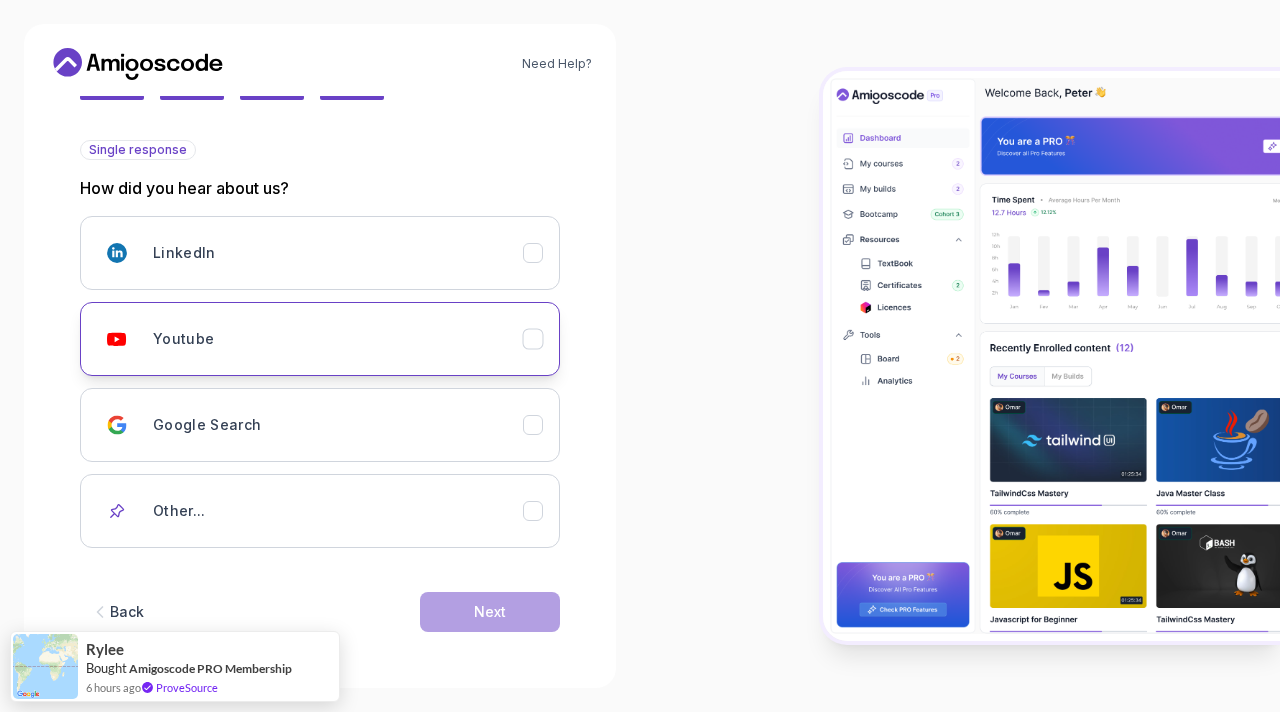 click 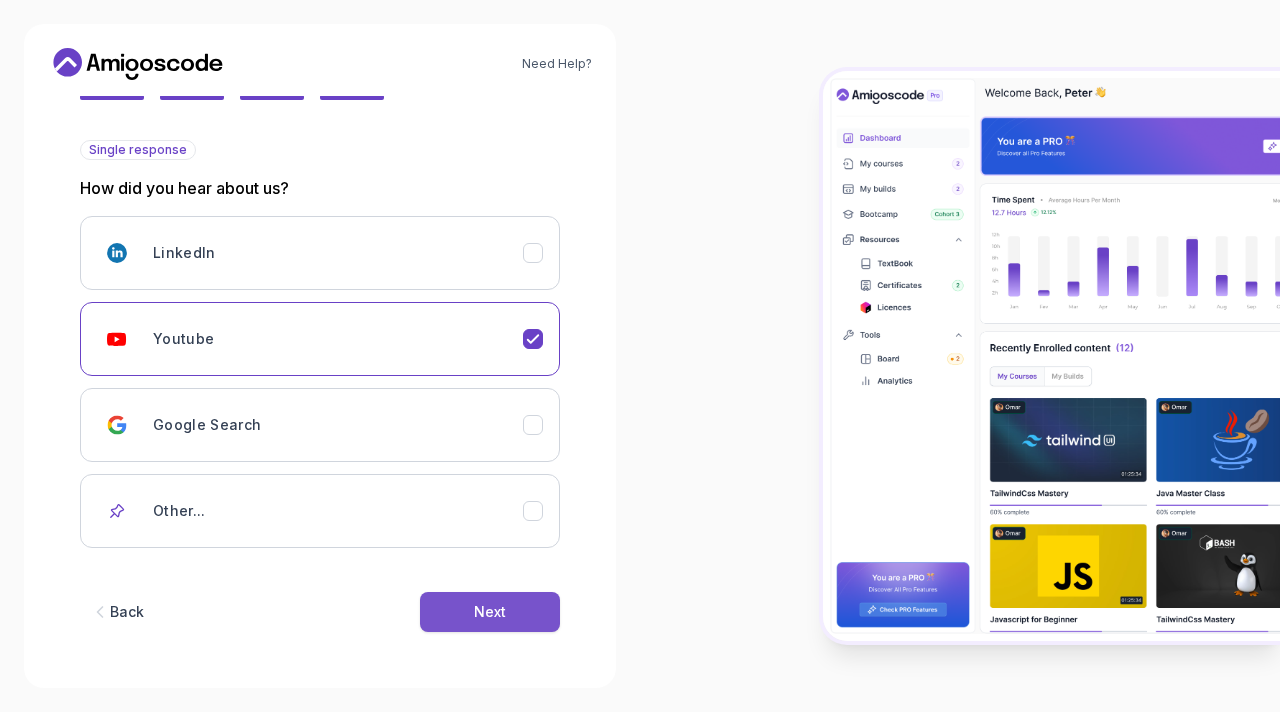 click on "Next" at bounding box center (490, 612) 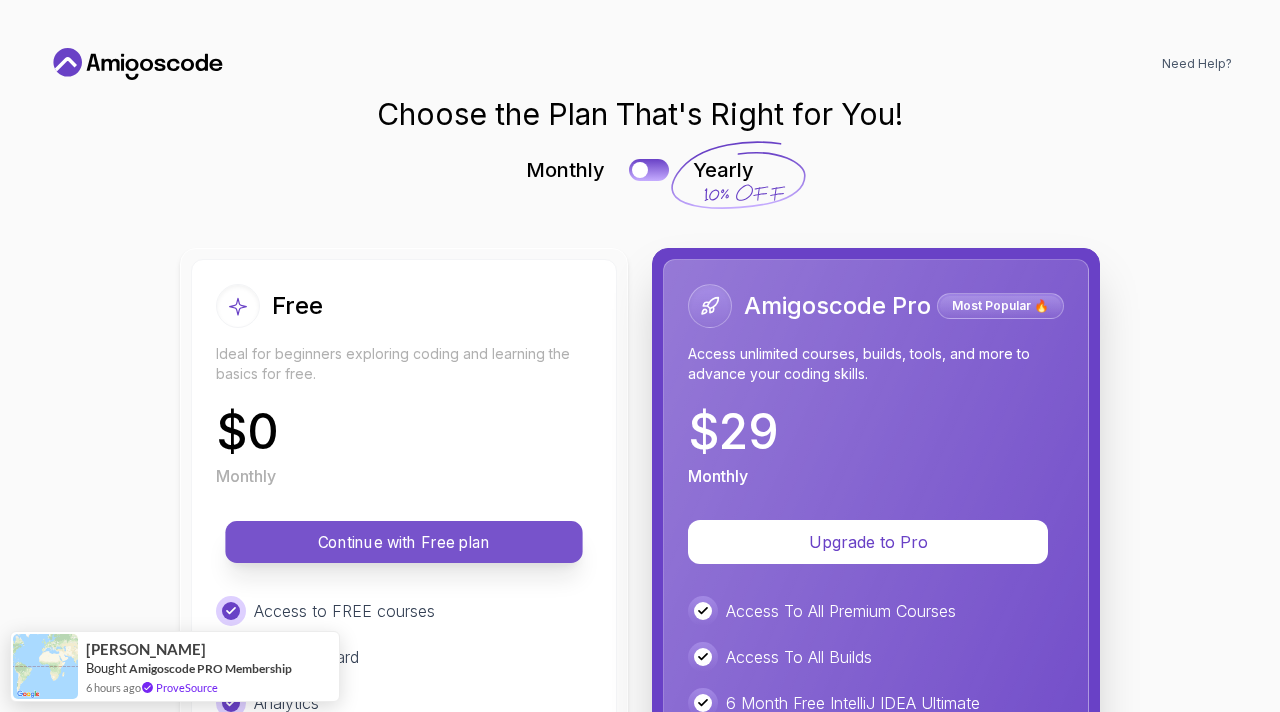 click on "Continue with Free plan" at bounding box center [404, 542] 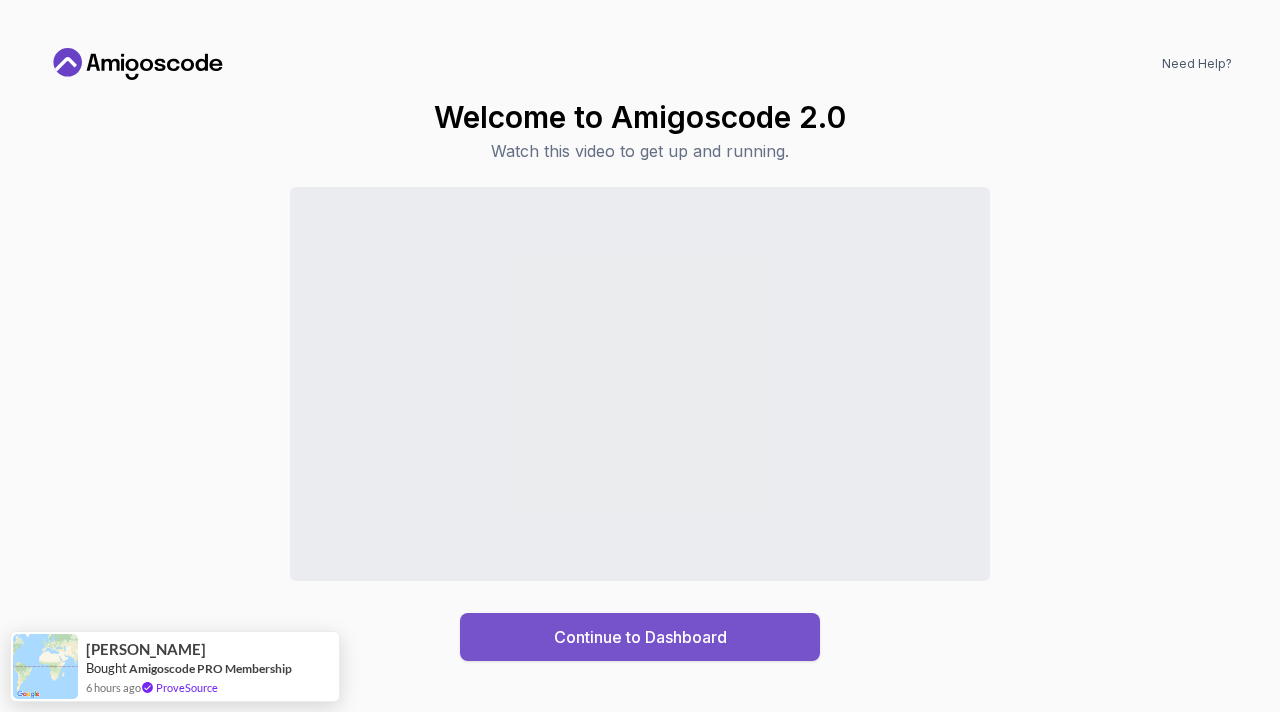 click on "Continue to Dashboard" at bounding box center (640, 637) 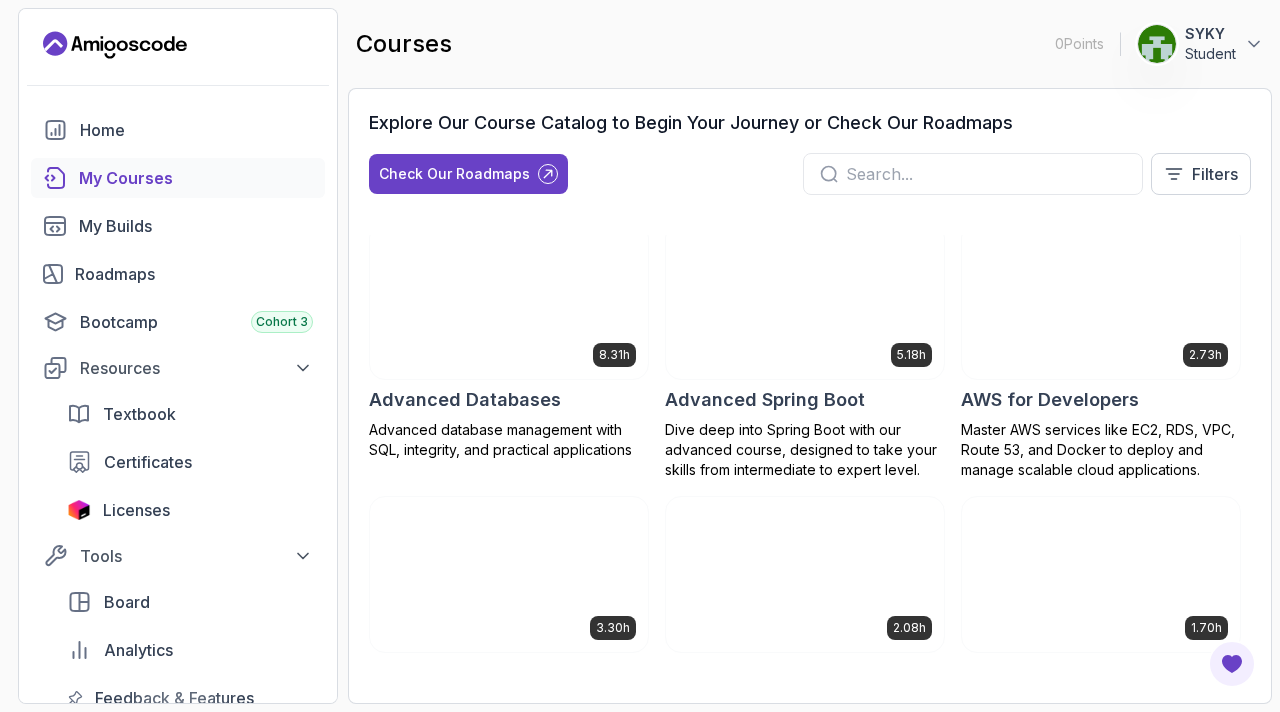 scroll, scrollTop: 0, scrollLeft: 0, axis: both 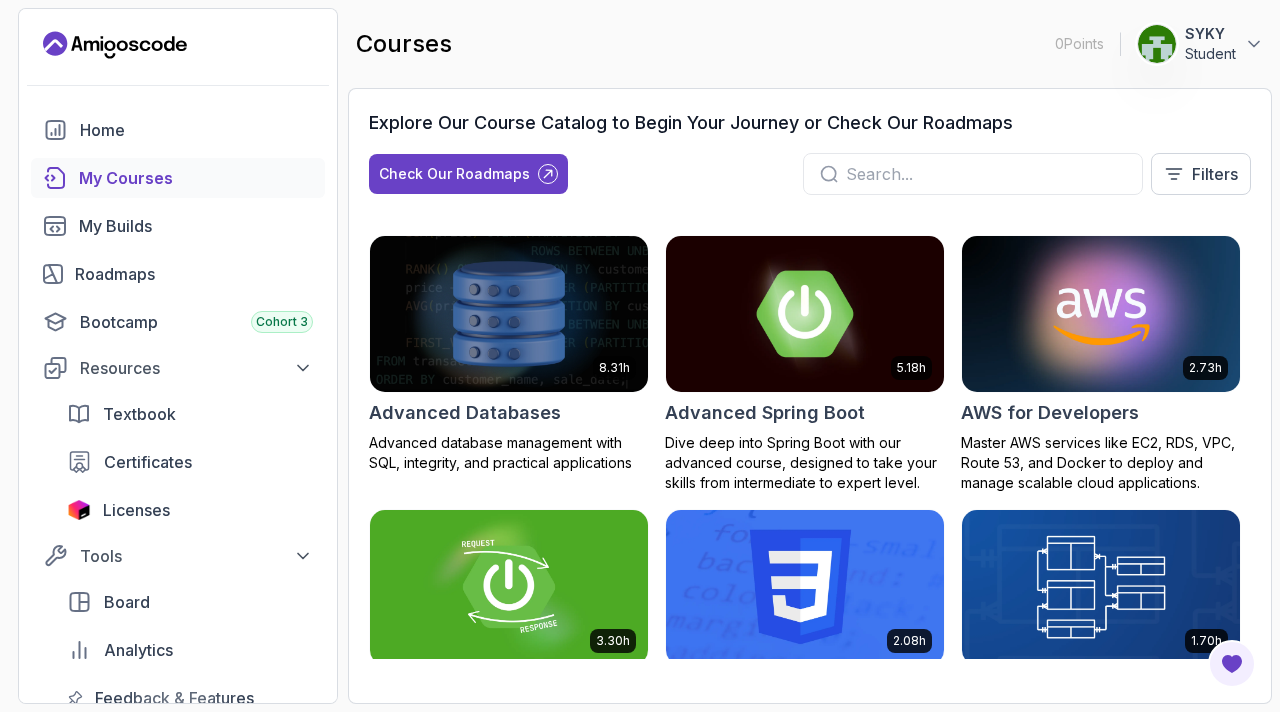 click at bounding box center [805, 313] 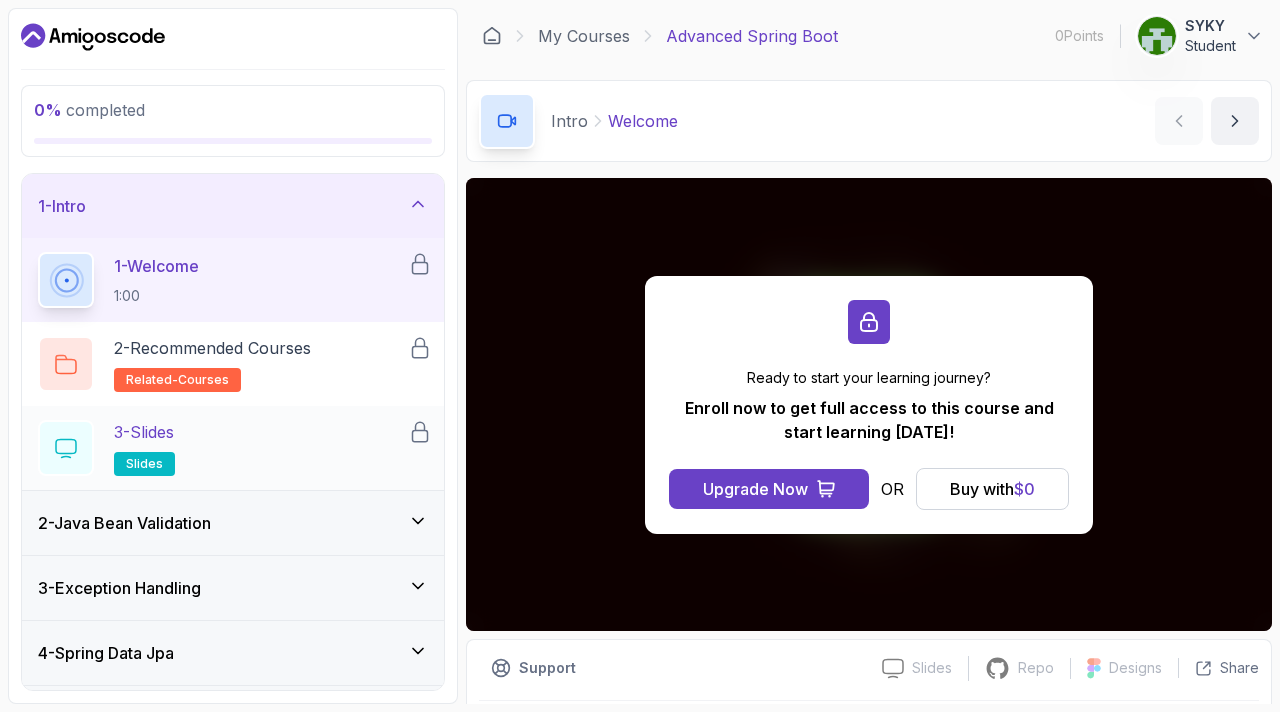 click on "3  -  Slides" at bounding box center (144, 432) 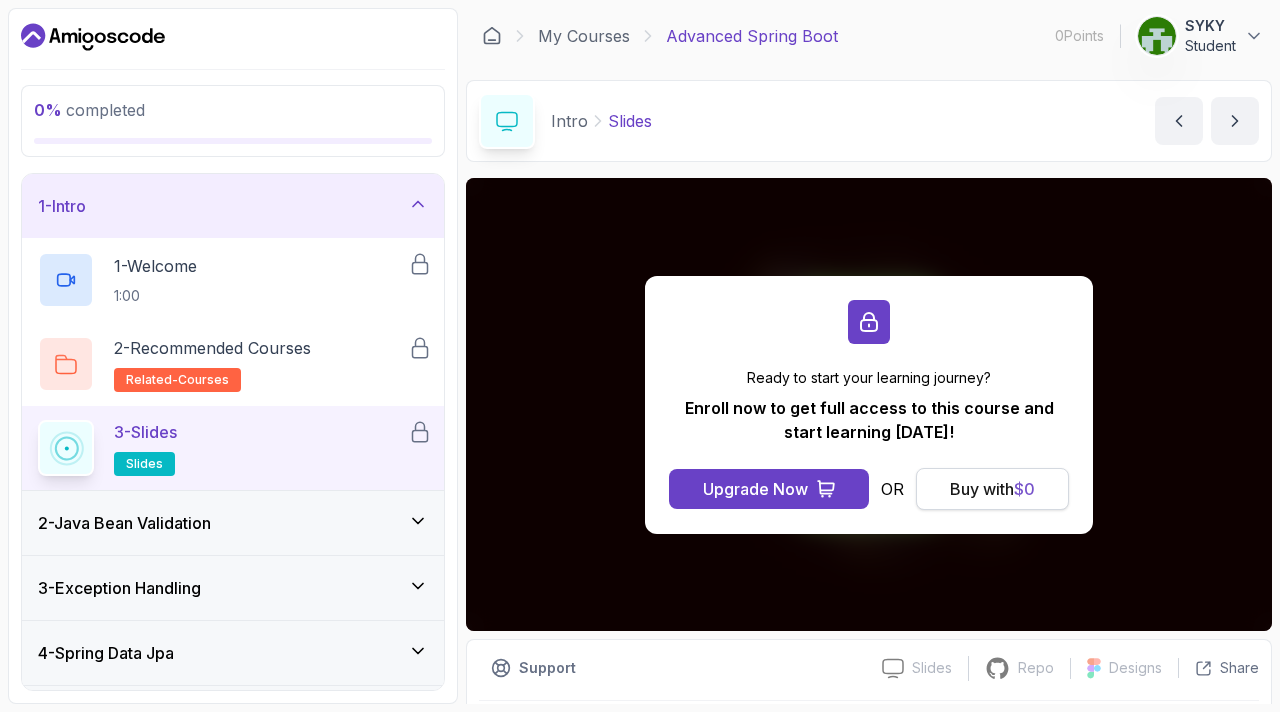 click on "Buy with  $ 0" at bounding box center [992, 489] 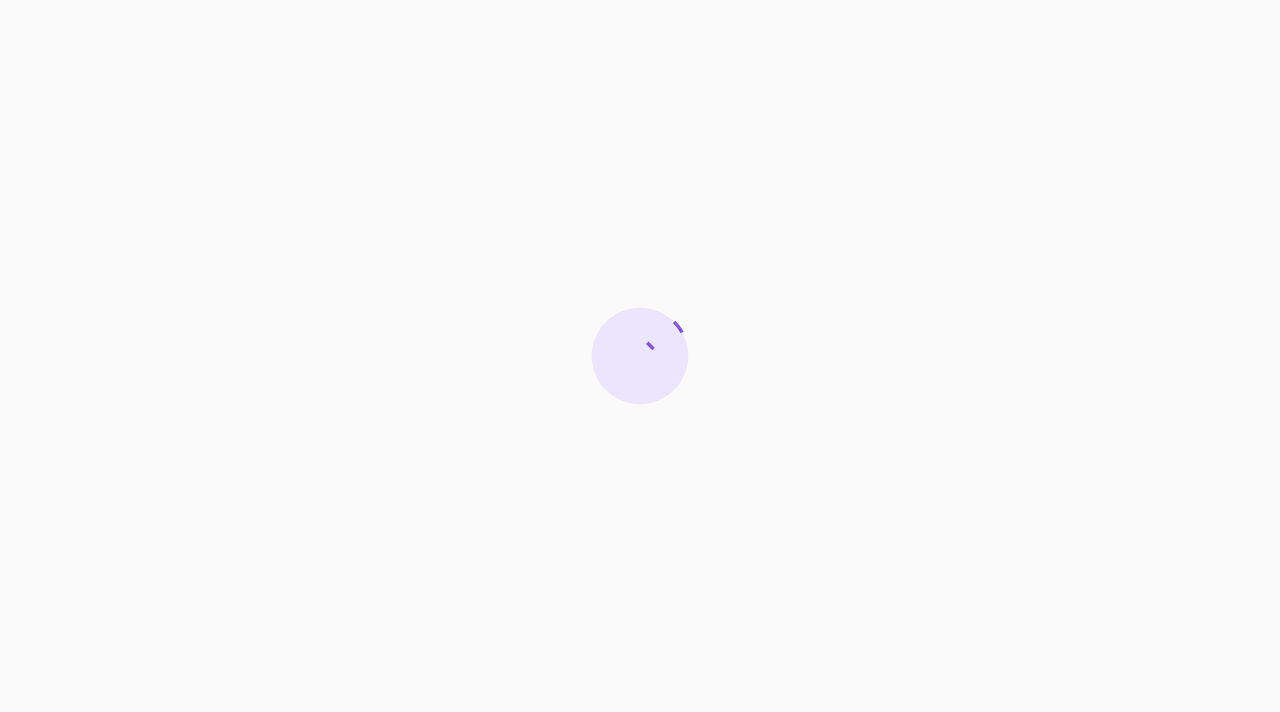scroll, scrollTop: 0, scrollLeft: 0, axis: both 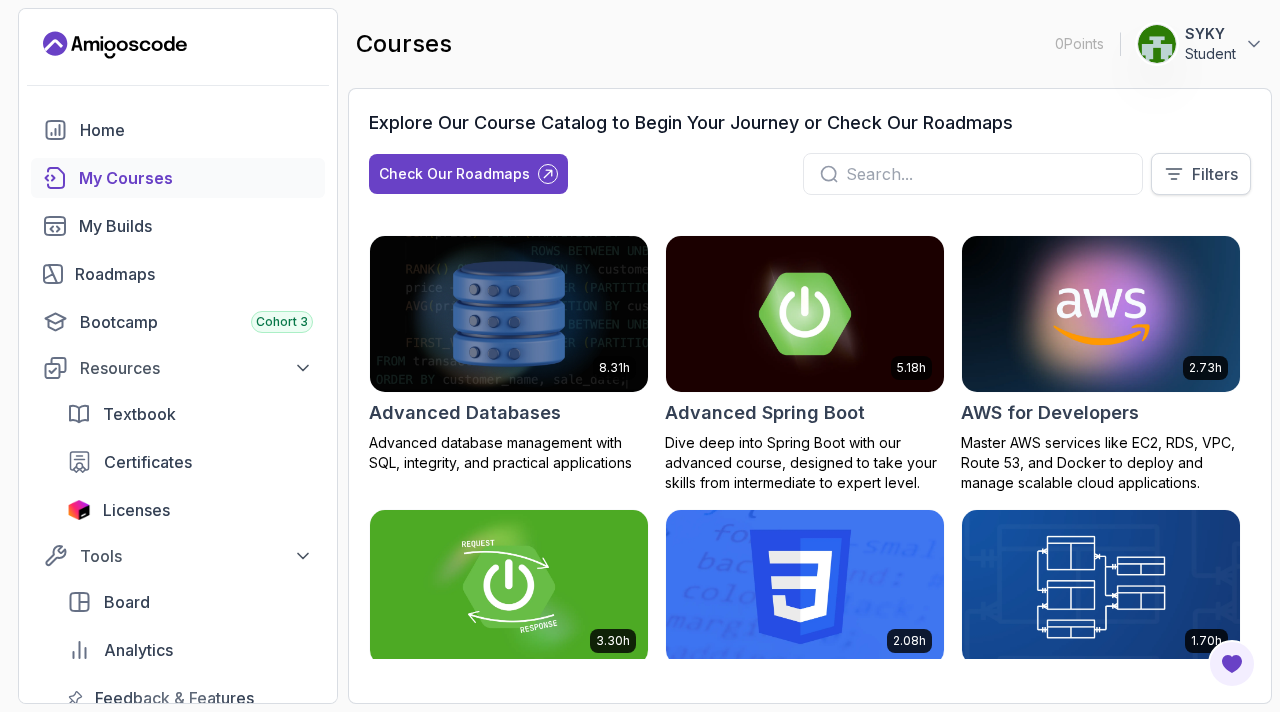 click on "Filters" at bounding box center (1201, 174) 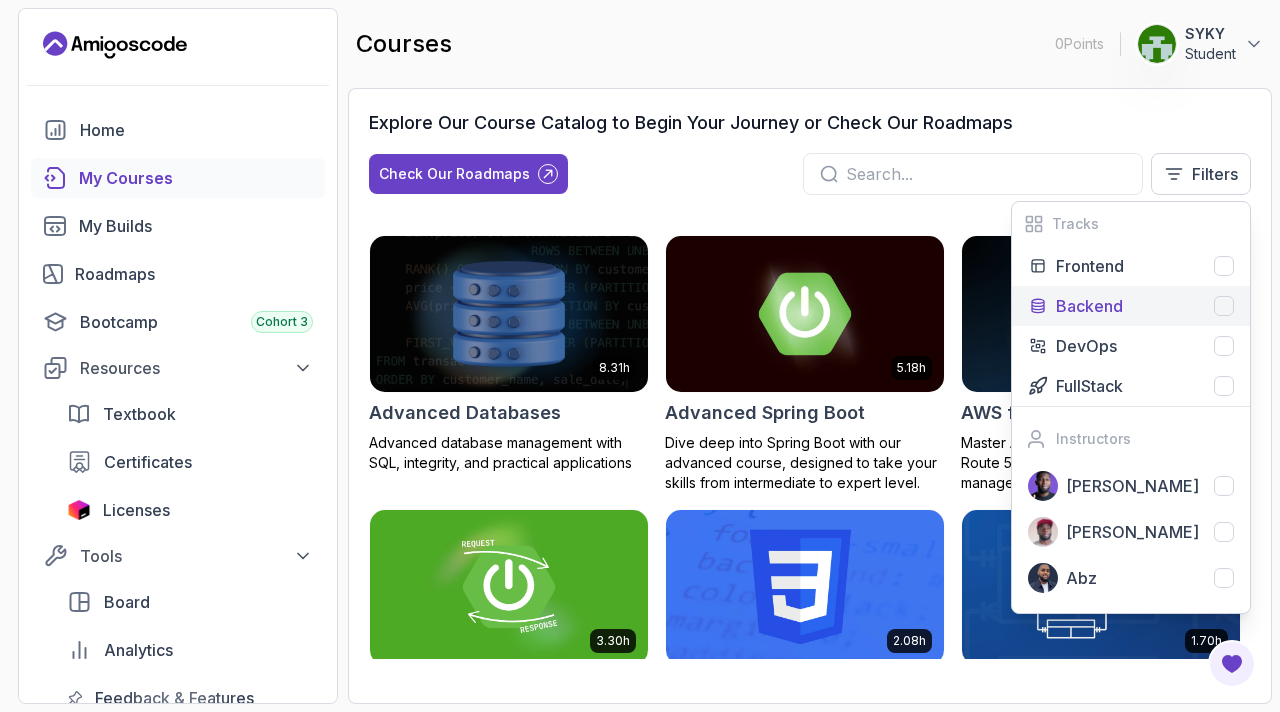 click at bounding box center [1224, 306] 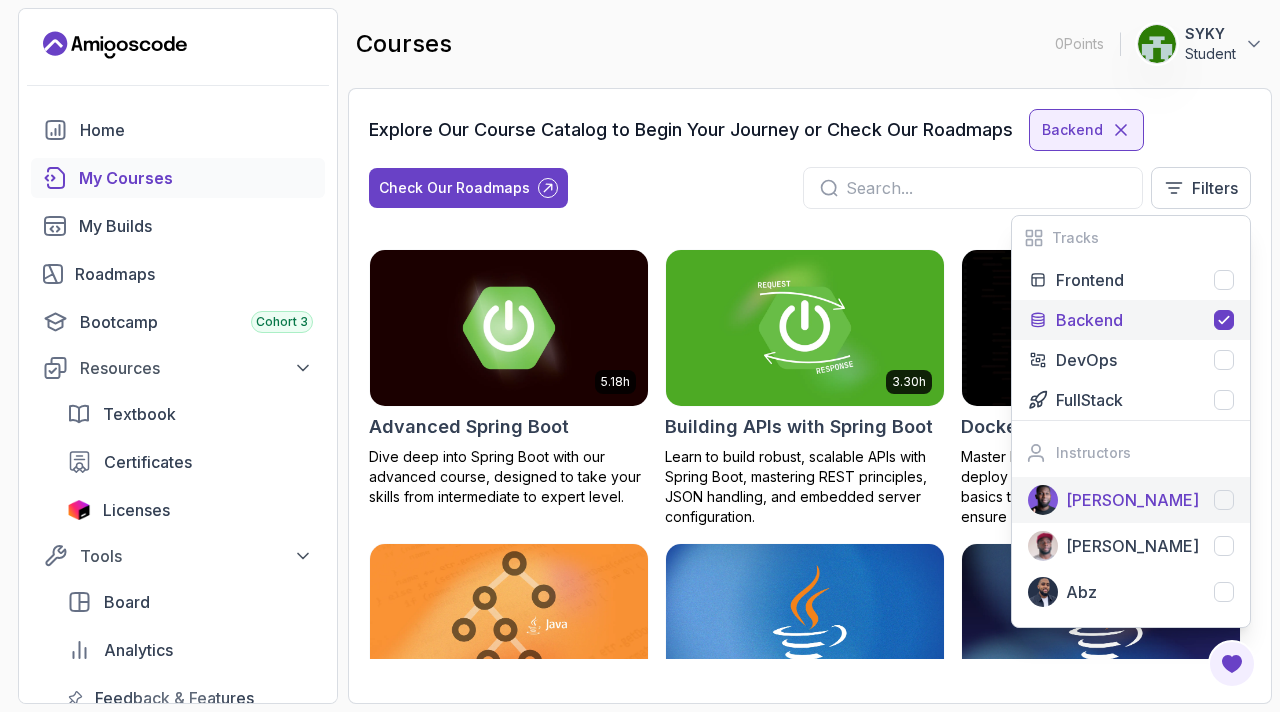 click at bounding box center (1224, 500) 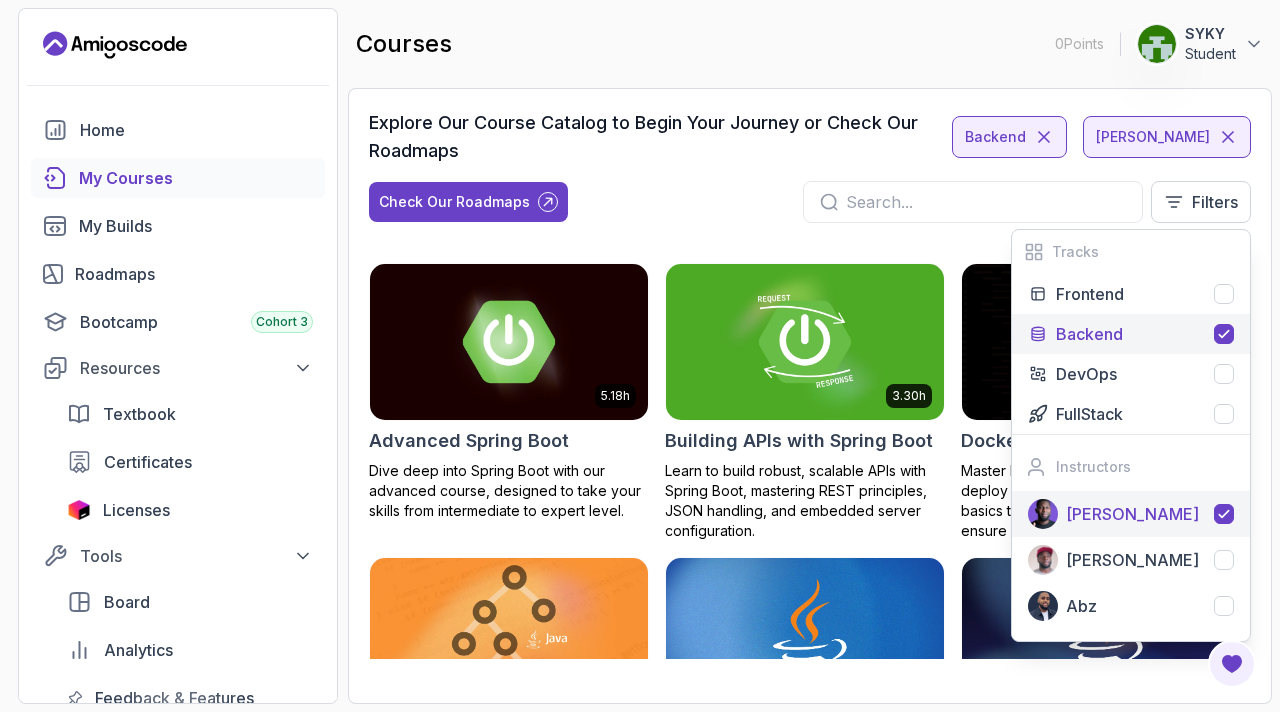click on "Explore Our Course Catalog to Begin Your Journey or Check Our Roadmaps Backend [PERSON_NAME] Check Our Roadmaps Filters Tracks Frontend Backend DevOps FullStack Instructors [PERSON_NAME] [PERSON_NAME]" at bounding box center [810, 174] 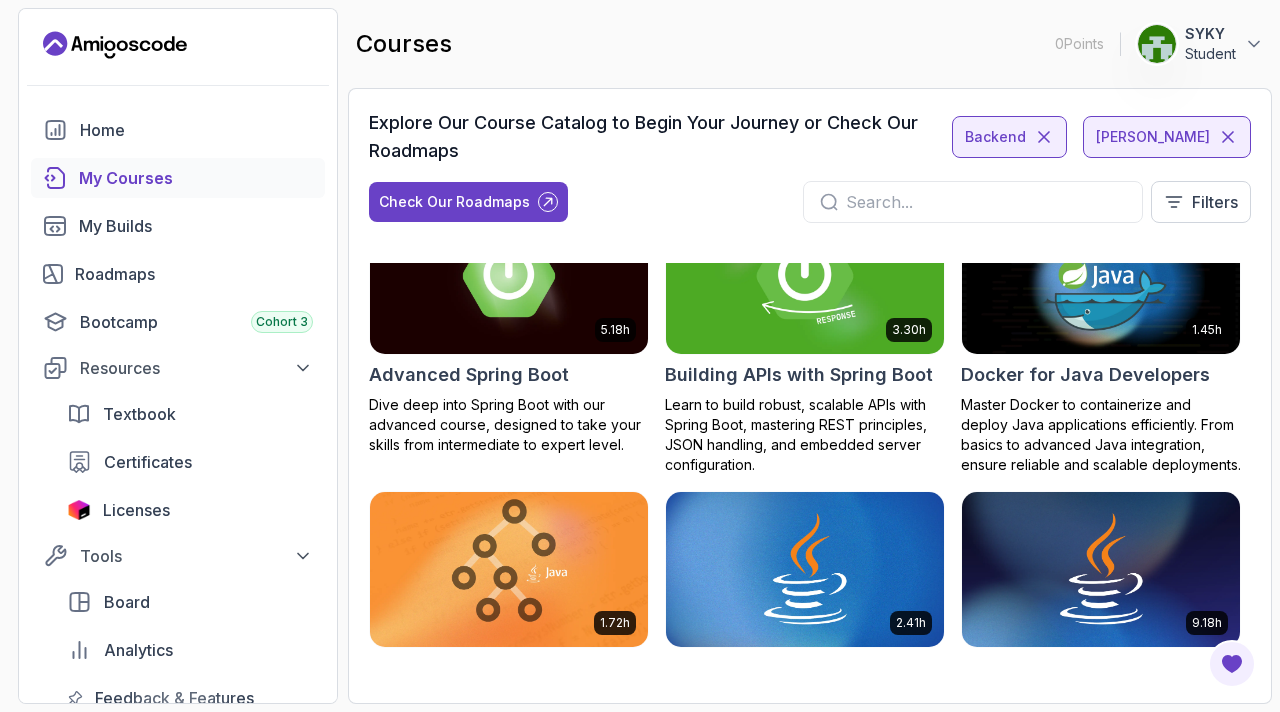 scroll, scrollTop: 69, scrollLeft: 0, axis: vertical 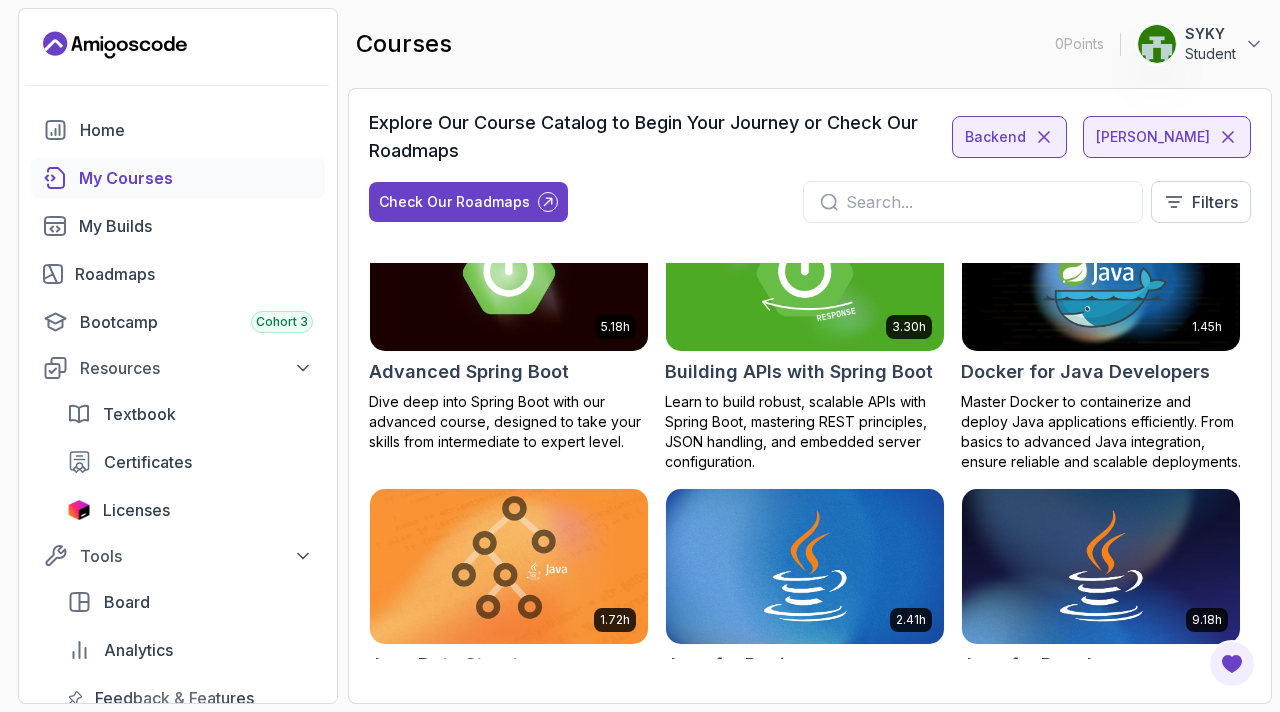 click at bounding box center (805, 272) 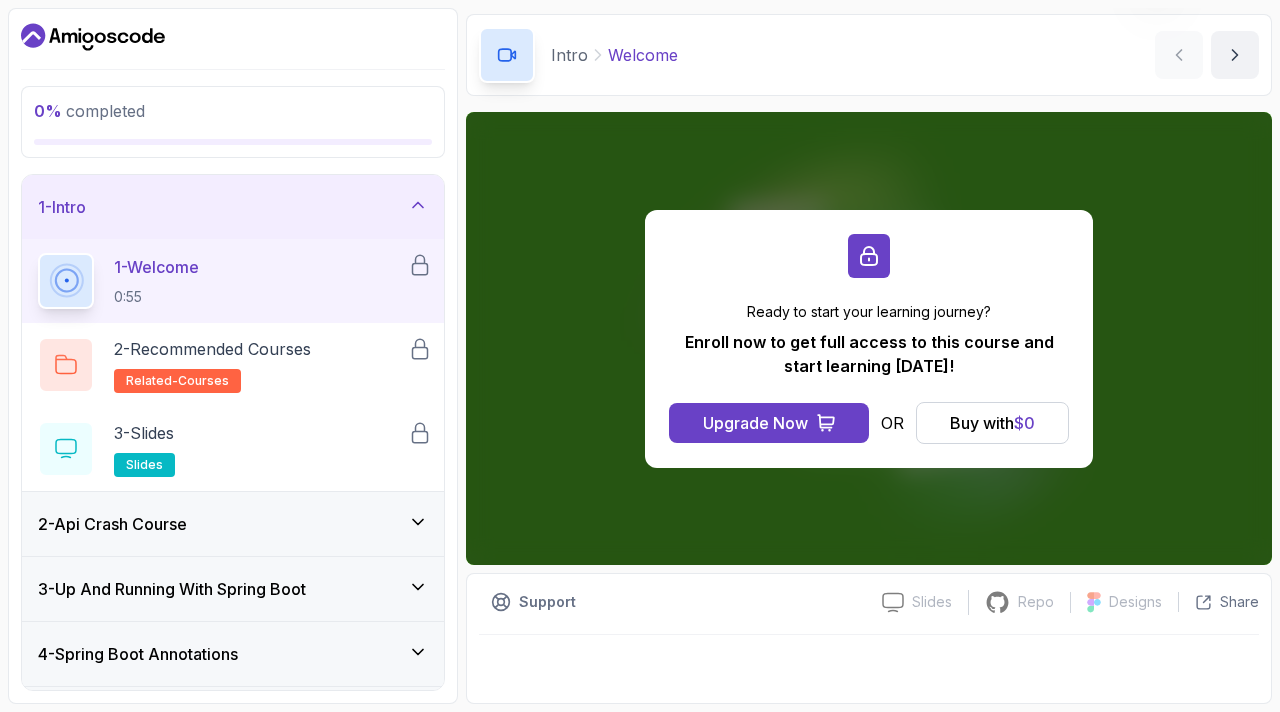 scroll, scrollTop: 61, scrollLeft: 0, axis: vertical 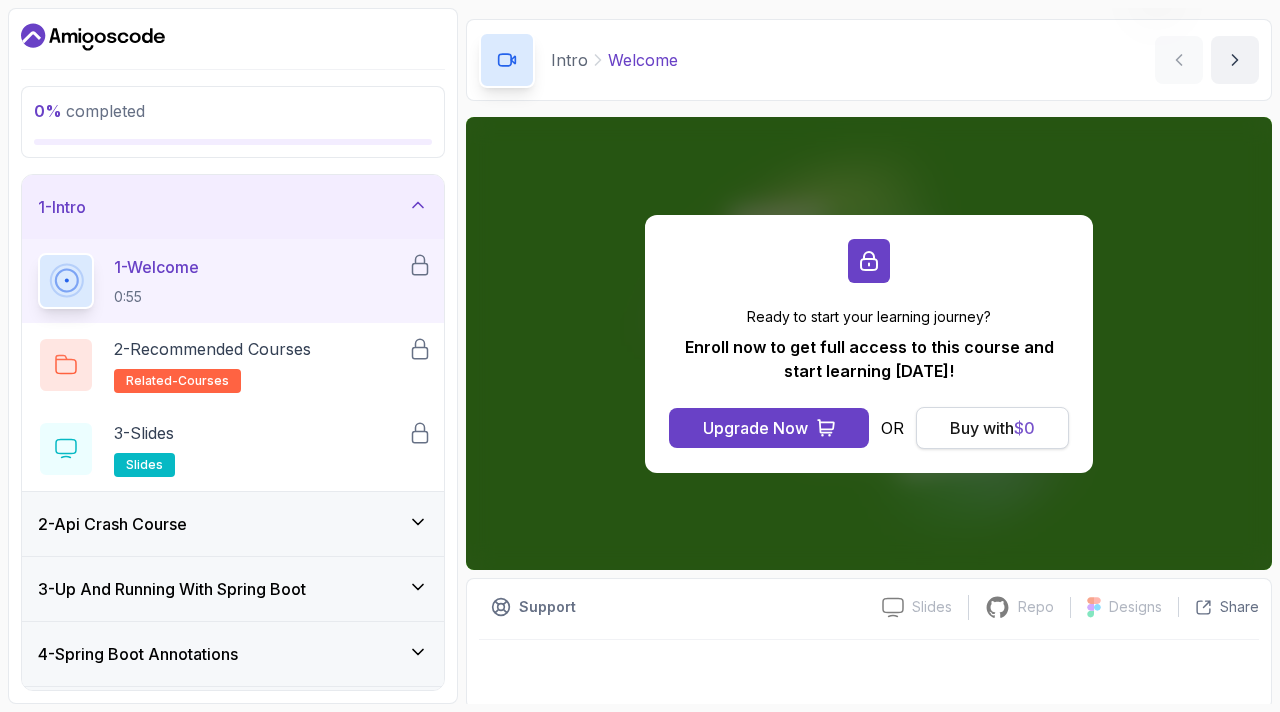 click on "Buy with  $ 0" at bounding box center (992, 428) 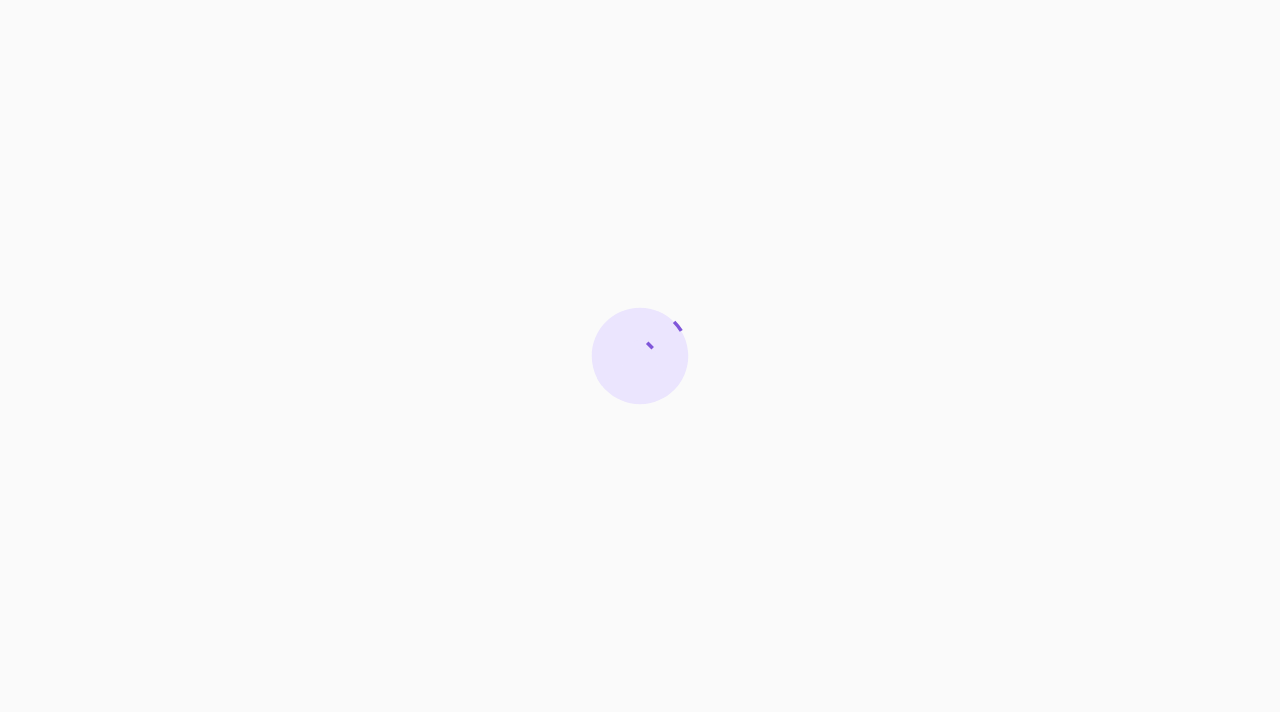 scroll, scrollTop: 0, scrollLeft: 0, axis: both 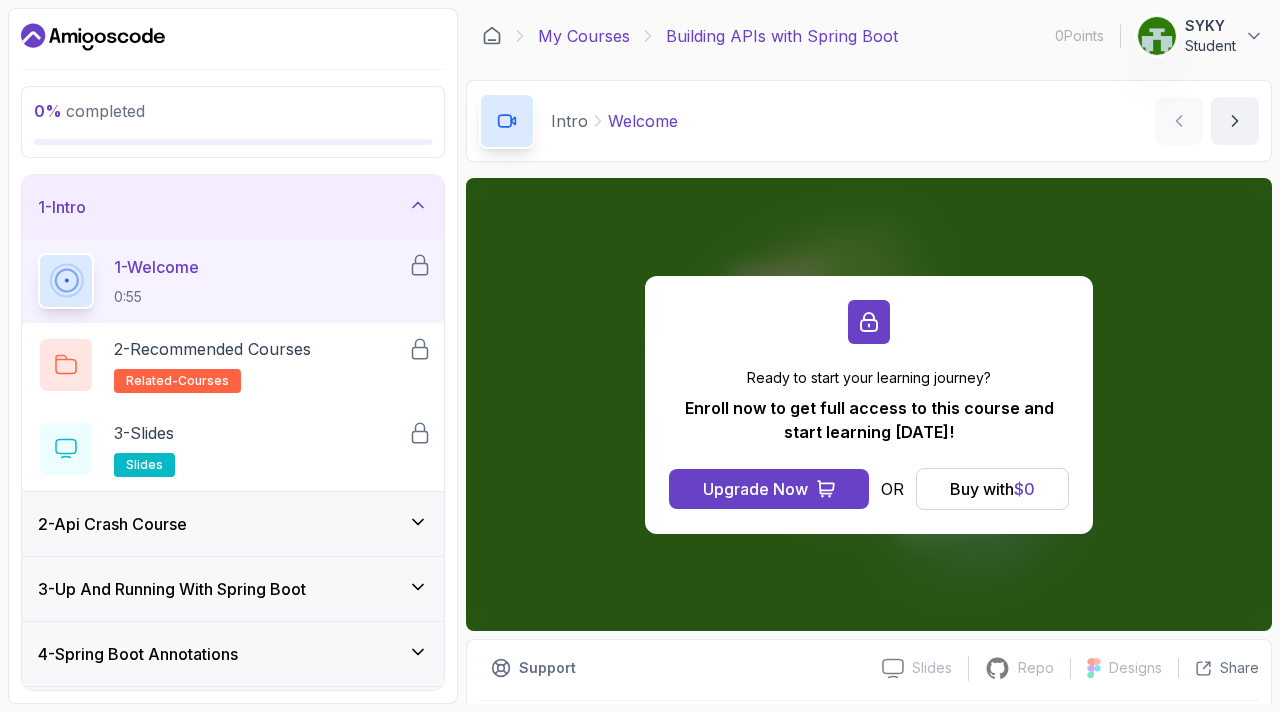 click on "My Courses" at bounding box center [584, 36] 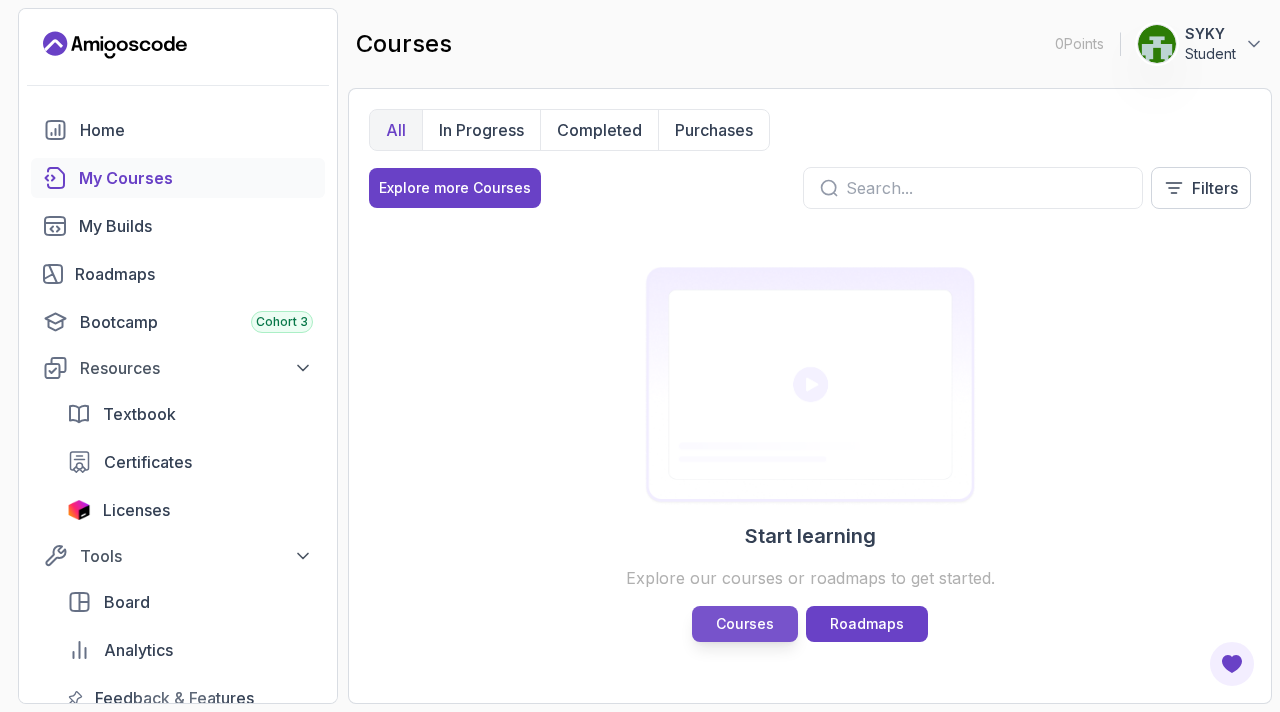 click on "Courses" at bounding box center [745, 624] 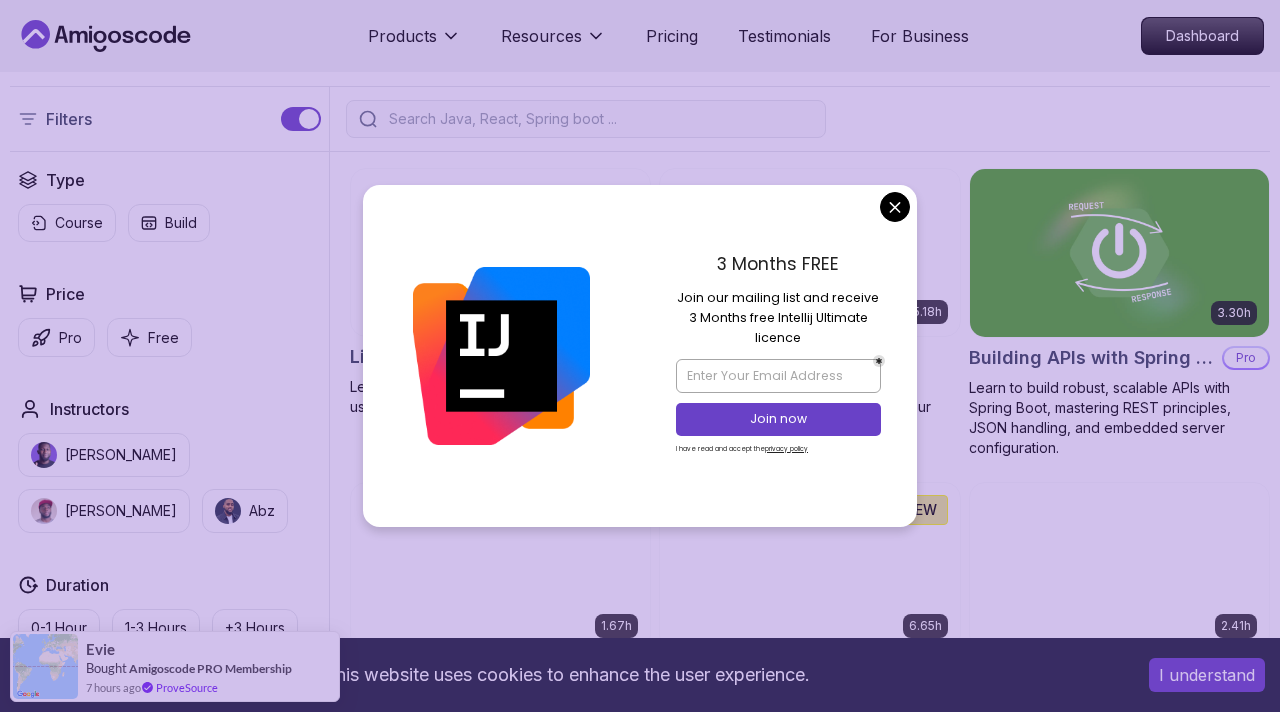 scroll, scrollTop: 511, scrollLeft: 0, axis: vertical 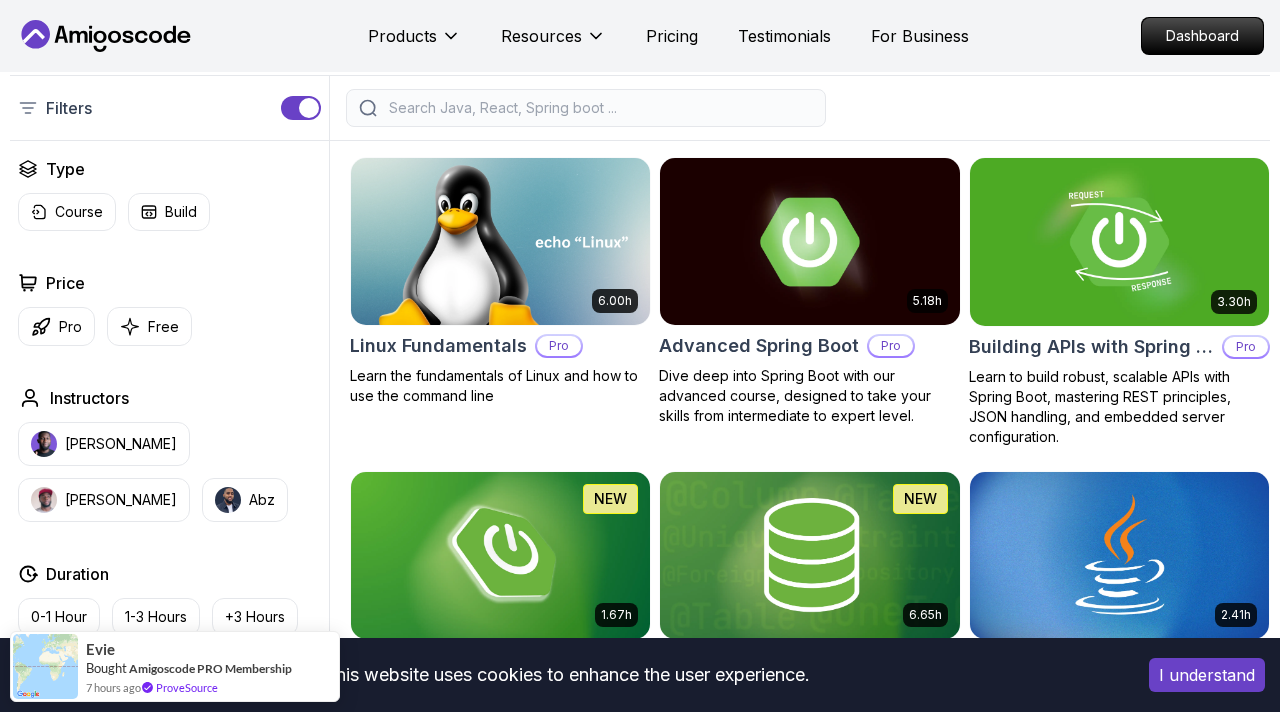 click on "This website uses cookies to enhance the user experience. I understand Products Resources Pricing Testimonials For Business Dashboard Products Resources Pricing Testimonials For Business Dashboard All Courses Learn Java, Spring Boot, DevOps & More with Amigoscode Premium Courses Master in-demand skills like Java, Spring Boot, DevOps, React, and more through hands-on, expert-led courses. Advance your software development career with real-world projects and practical learning. Filters Filters Type Course Build Price Pro Free Instructors [PERSON_NAME] [PERSON_NAME] Duration 0-1 Hour 1-3 Hours +3 Hours Track Front End Back End Dev Ops Full Stack Level Junior Mid-level Senior 6.00h Linux Fundamentals Pro Learn the fundamentals of Linux and how to use the command line 5.18h Advanced Spring Boot Pro Dive deep into Spring Boot with our advanced course, designed to take your skills from intermediate to expert level. 3.30h Building APIs with Spring Boot Pro 1.67h NEW Spring Boot for Beginners 6.65h NEW Spring Data JPA Pro" at bounding box center [640, 4294] 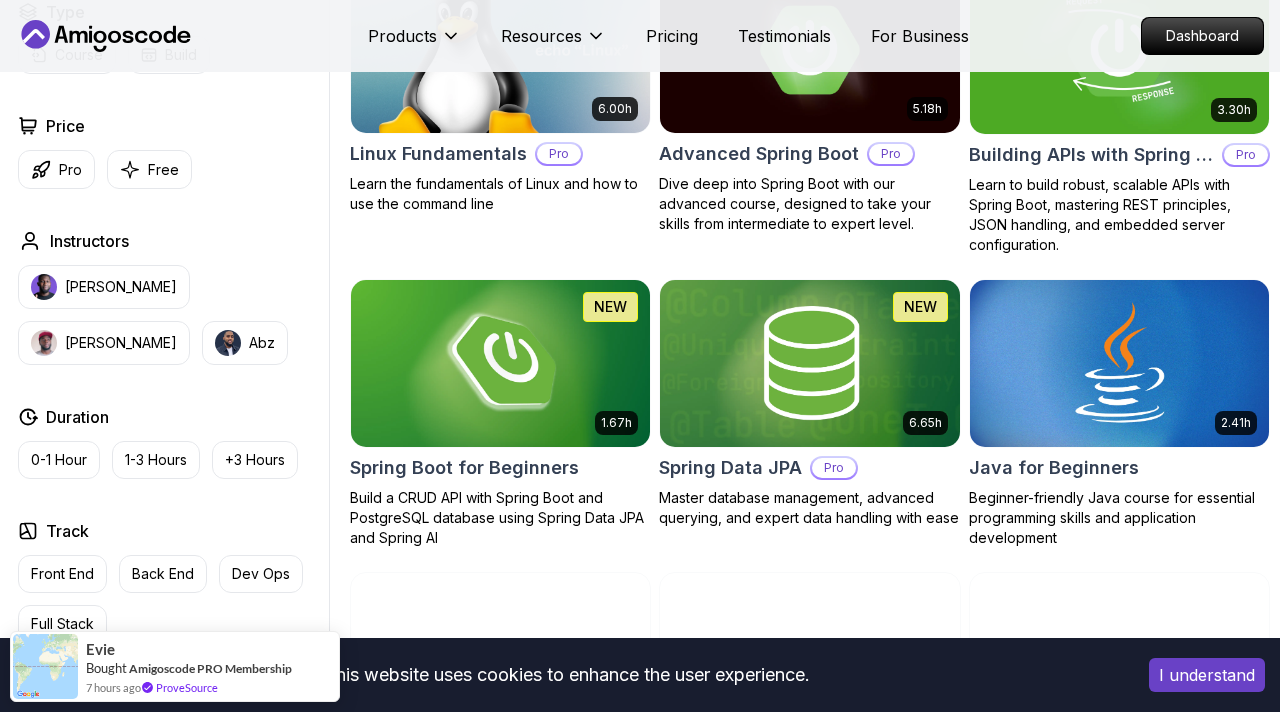 scroll, scrollTop: 742, scrollLeft: 0, axis: vertical 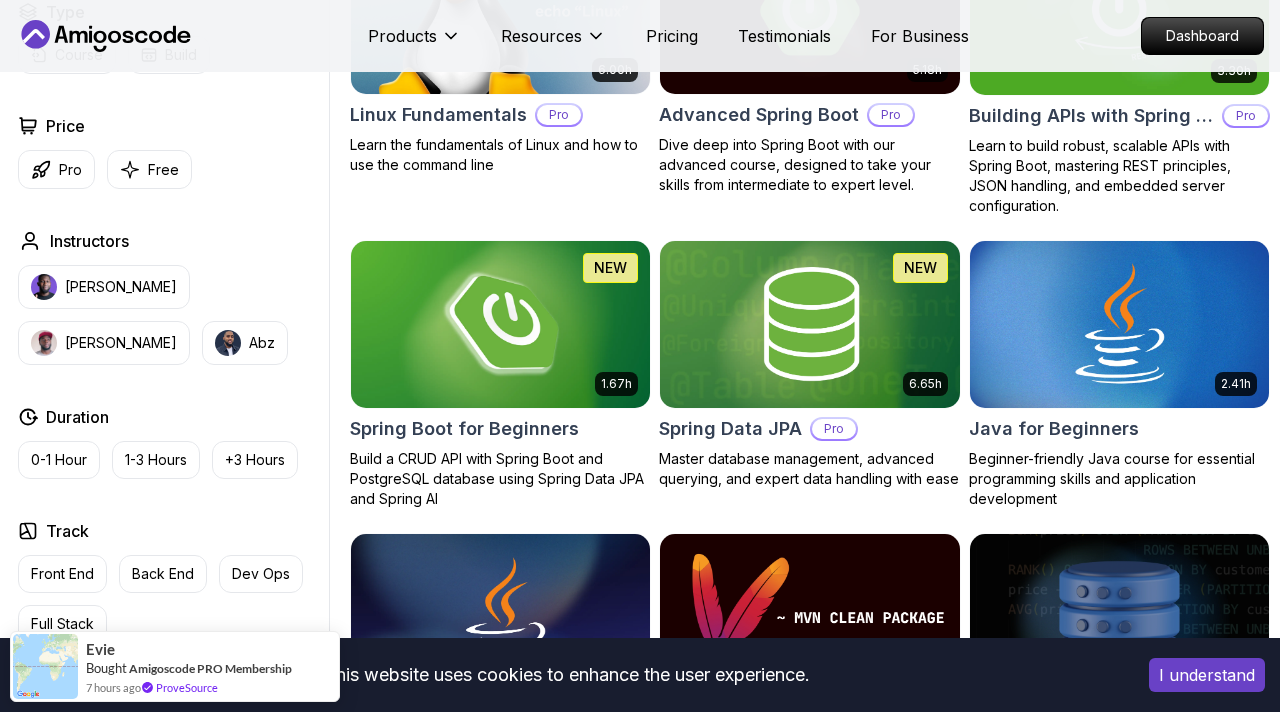 click at bounding box center (501, 324) 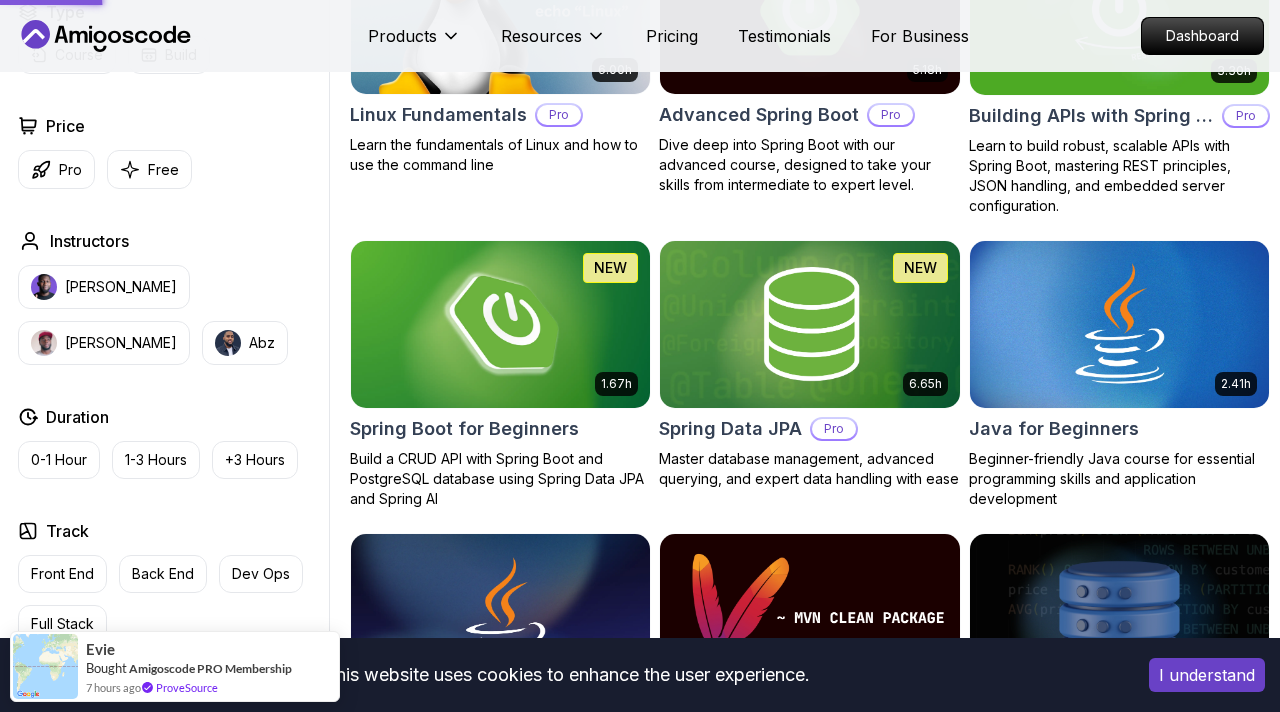 scroll, scrollTop: 0, scrollLeft: 0, axis: both 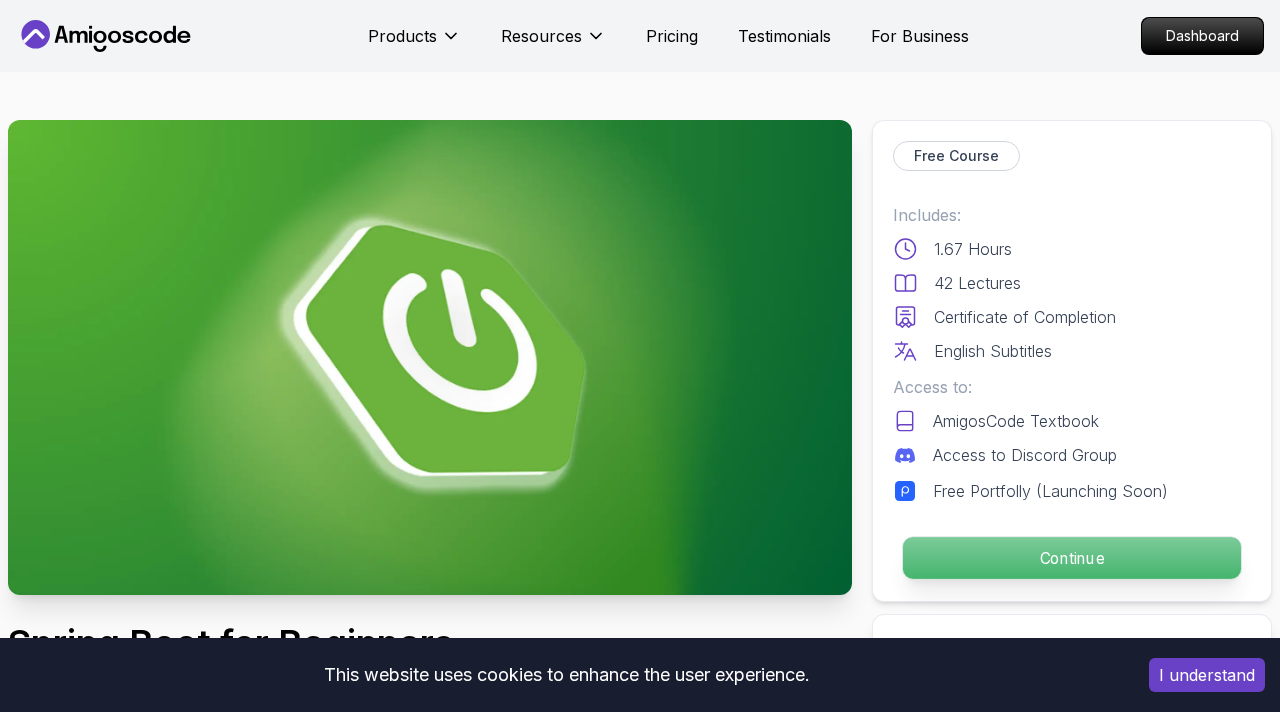 click on "Continue" at bounding box center [1072, 558] 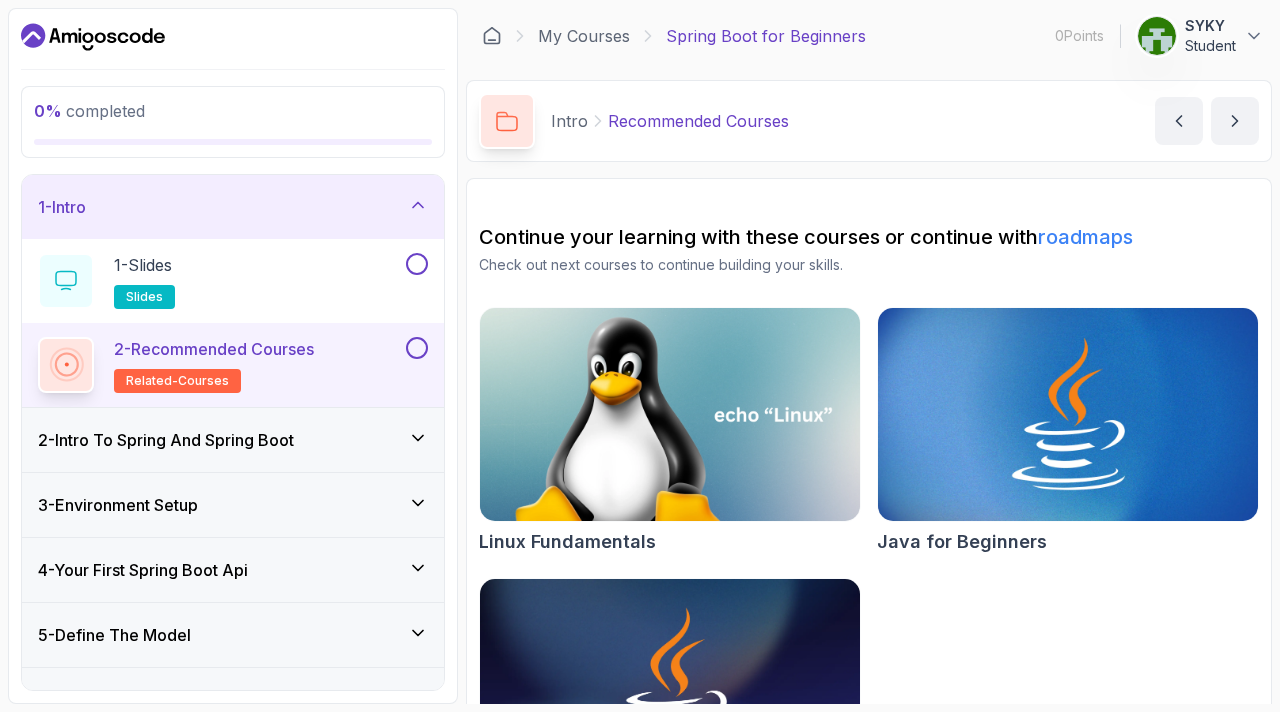 scroll, scrollTop: 23, scrollLeft: 0, axis: vertical 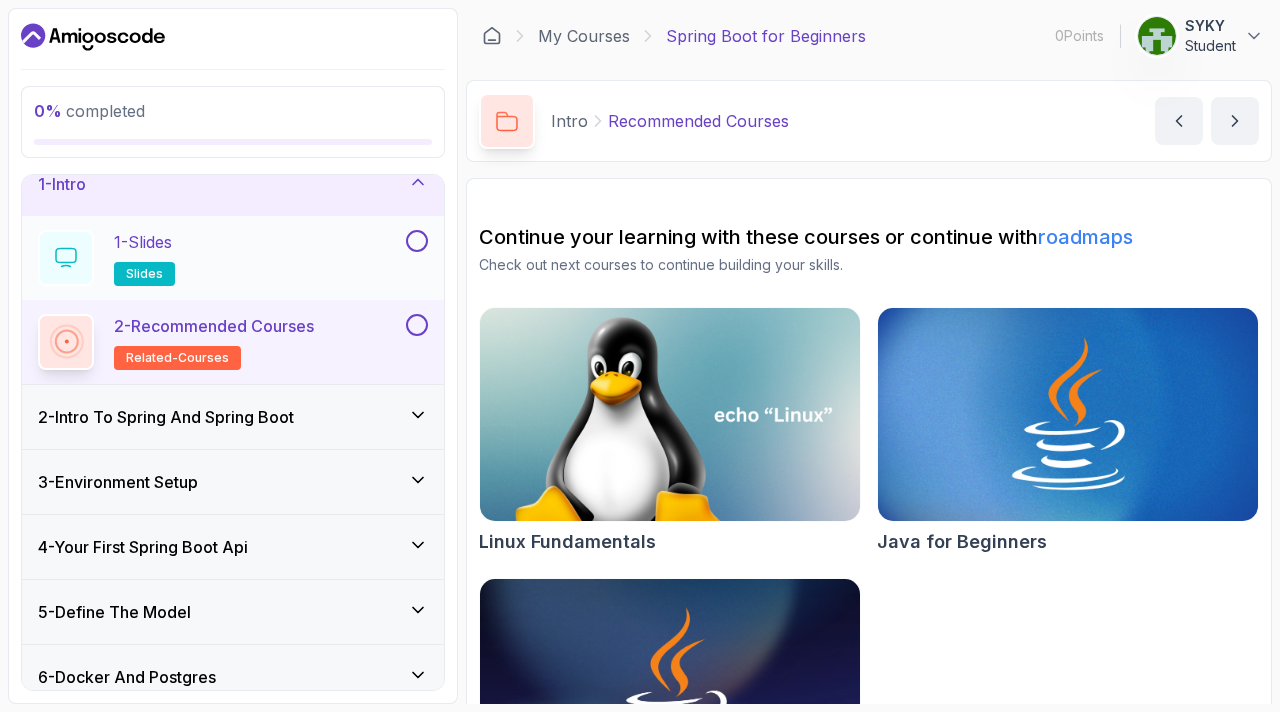 click on "1  -  Slides slides" at bounding box center [220, 258] 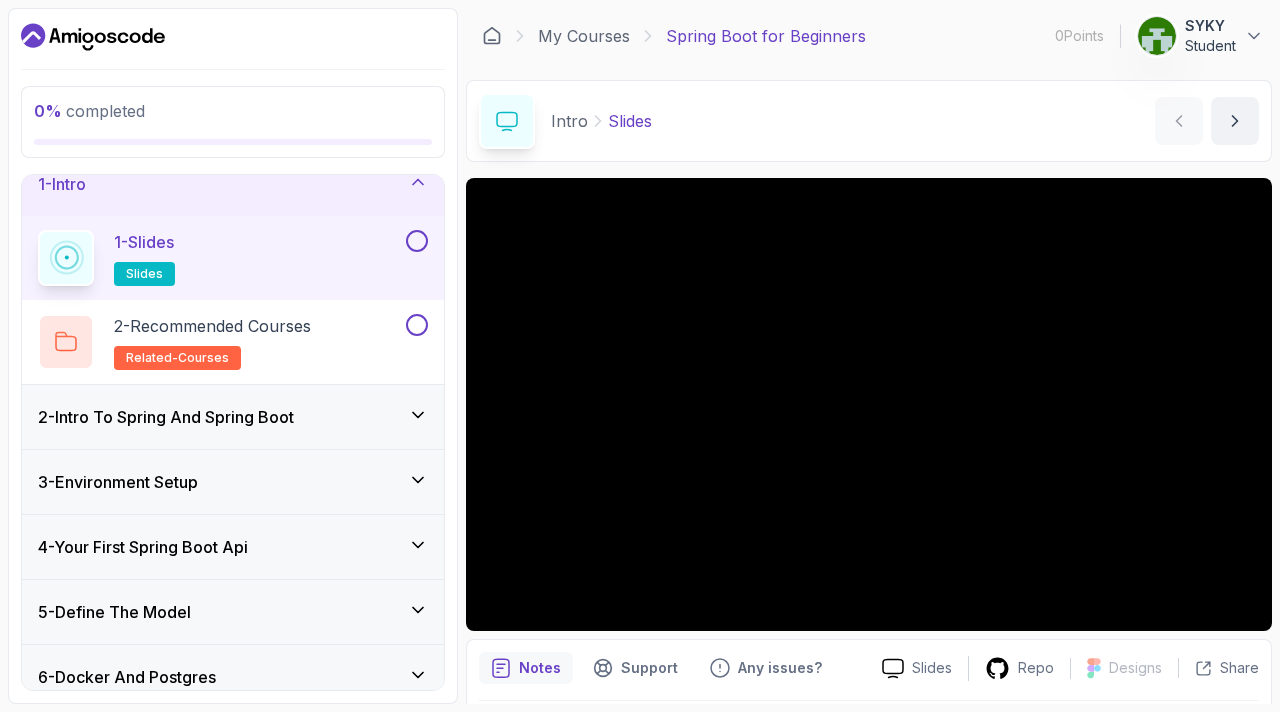 click on "2  -  Intro To Spring And Spring Boot" at bounding box center (233, 417) 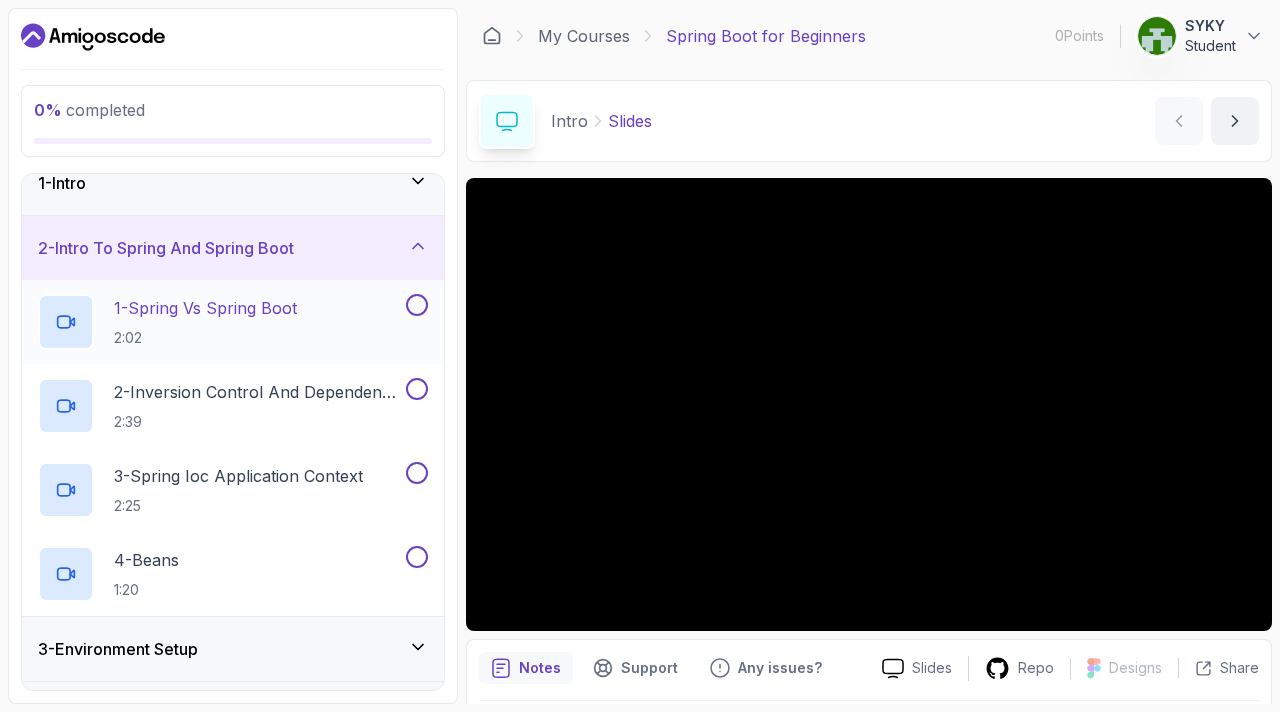 click on "1  -  Spring Vs Spring Boot" at bounding box center [205, 308] 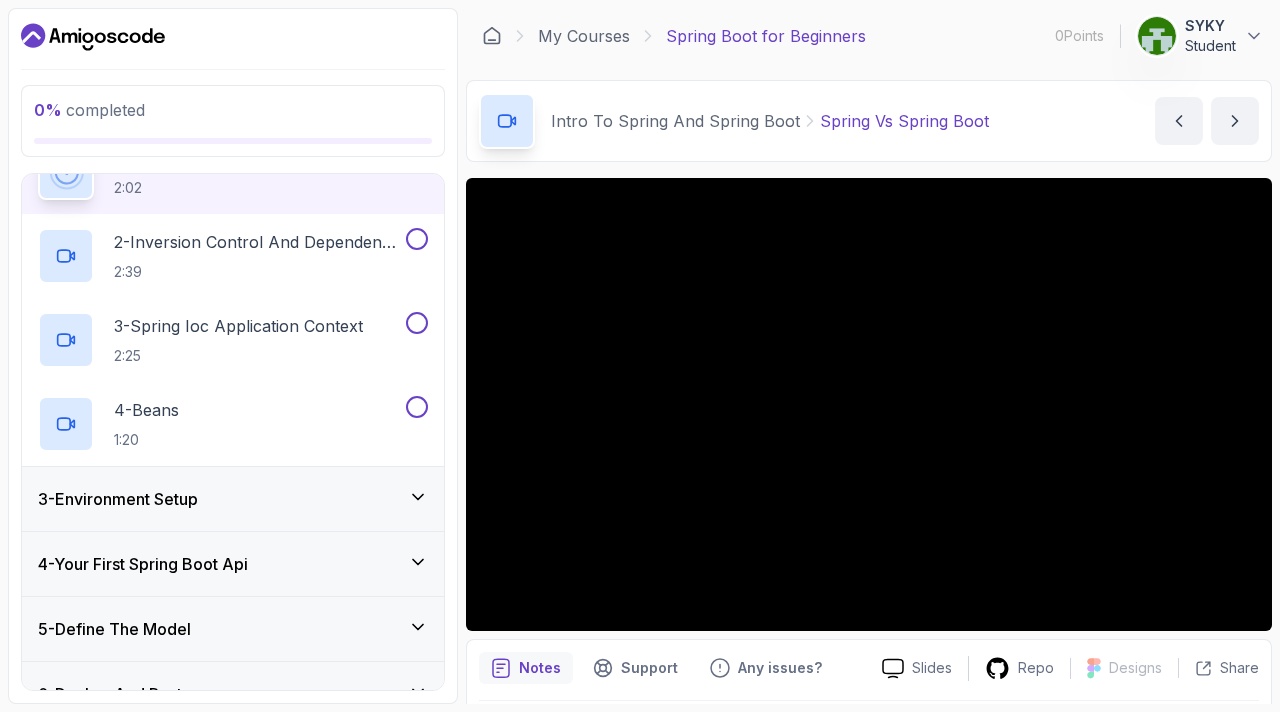 scroll, scrollTop: 0, scrollLeft: 0, axis: both 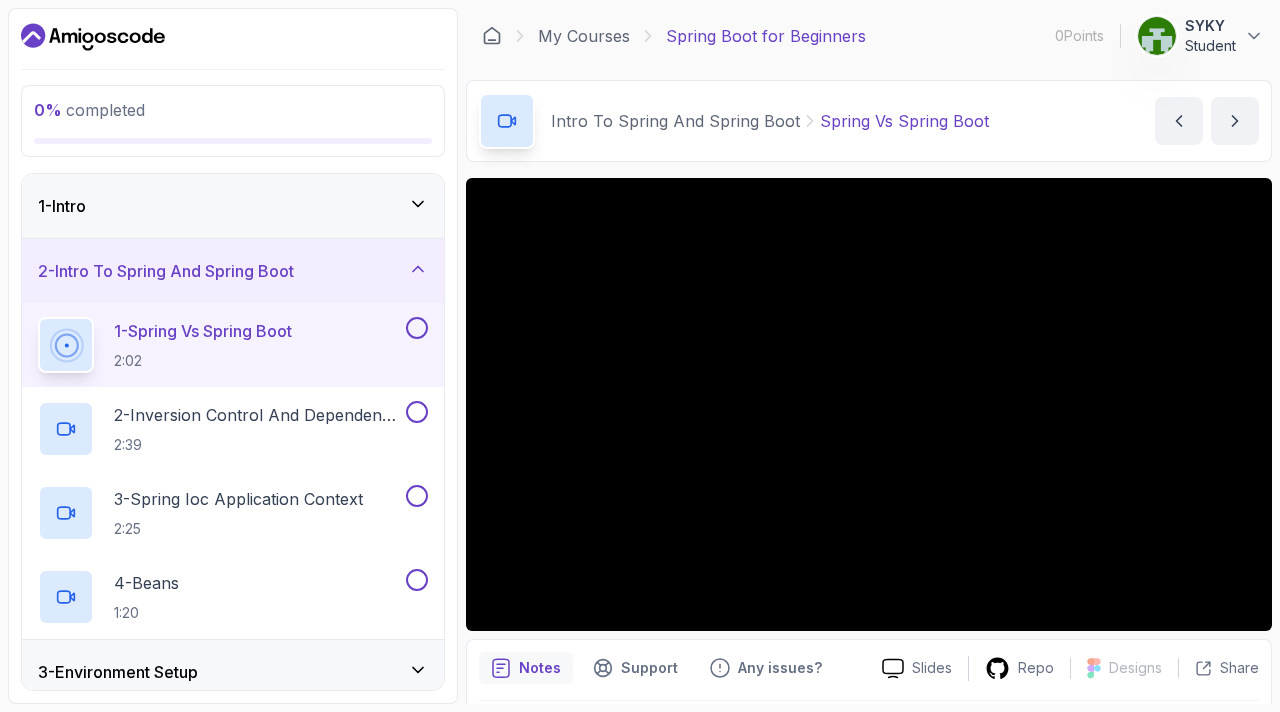 click on "1  -  Spring Vs Spring Boot 2:02" at bounding box center [203, 345] 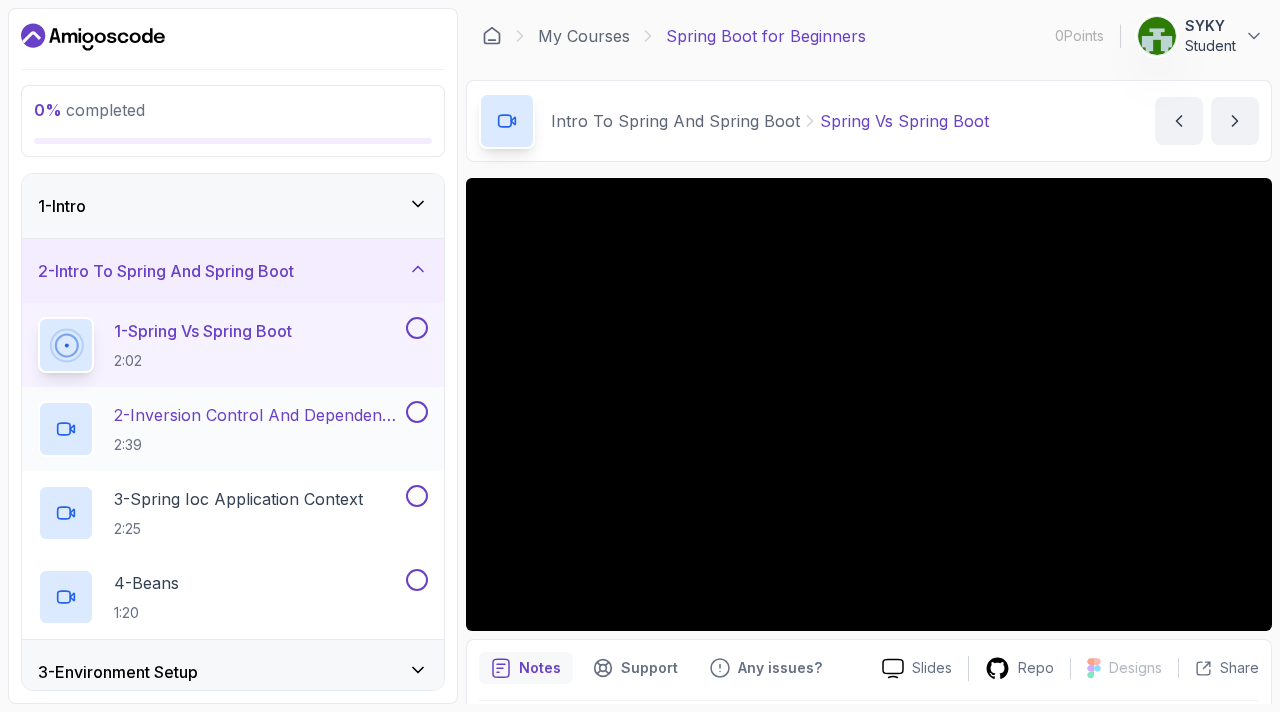 click on "2  -  Inversion Control And Dependency Injection" at bounding box center (258, 415) 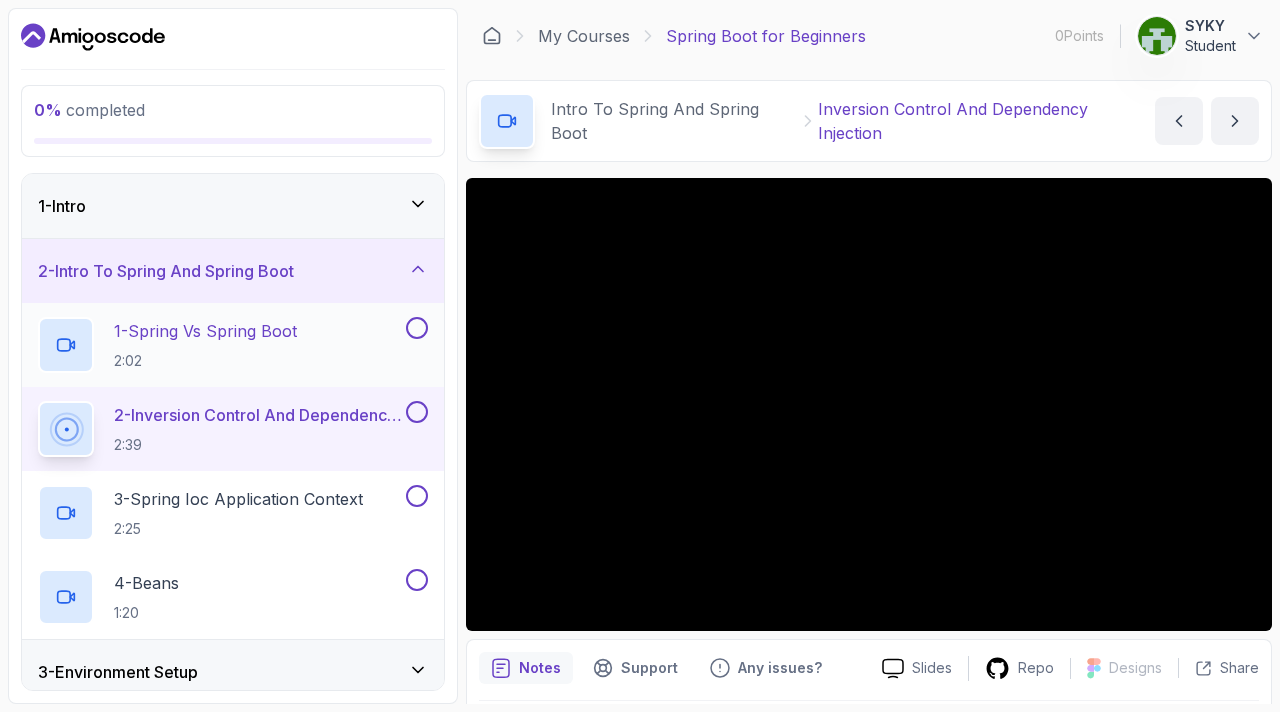 click on "1  -  Spring Vs Spring Boot 2:02" at bounding box center [205, 345] 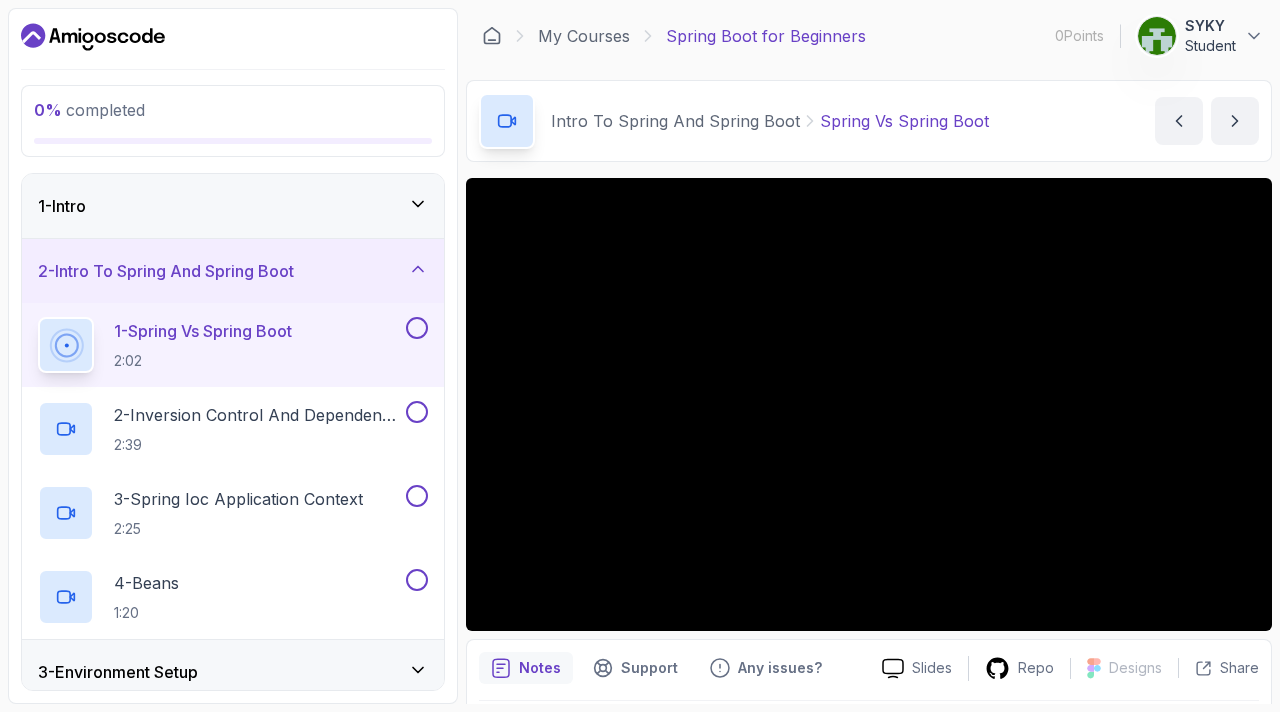 scroll, scrollTop: 4, scrollLeft: 0, axis: vertical 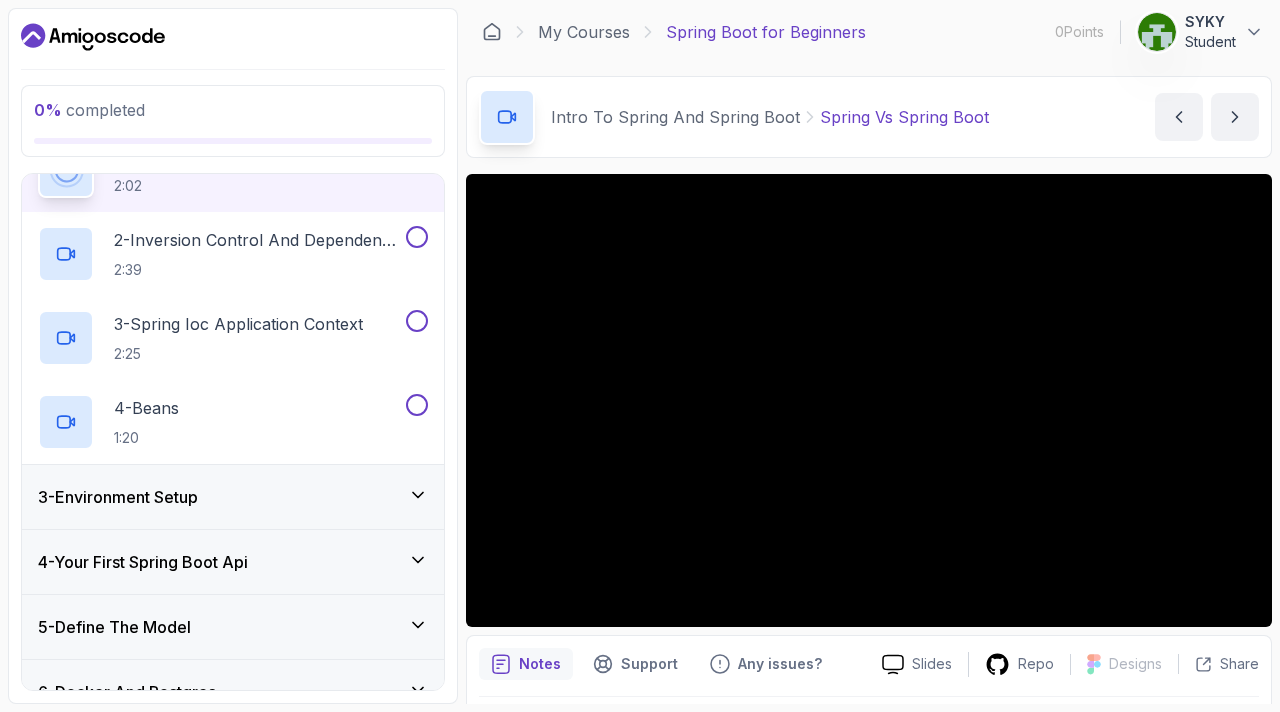 click on "3  -  Environment Setup" at bounding box center [233, 497] 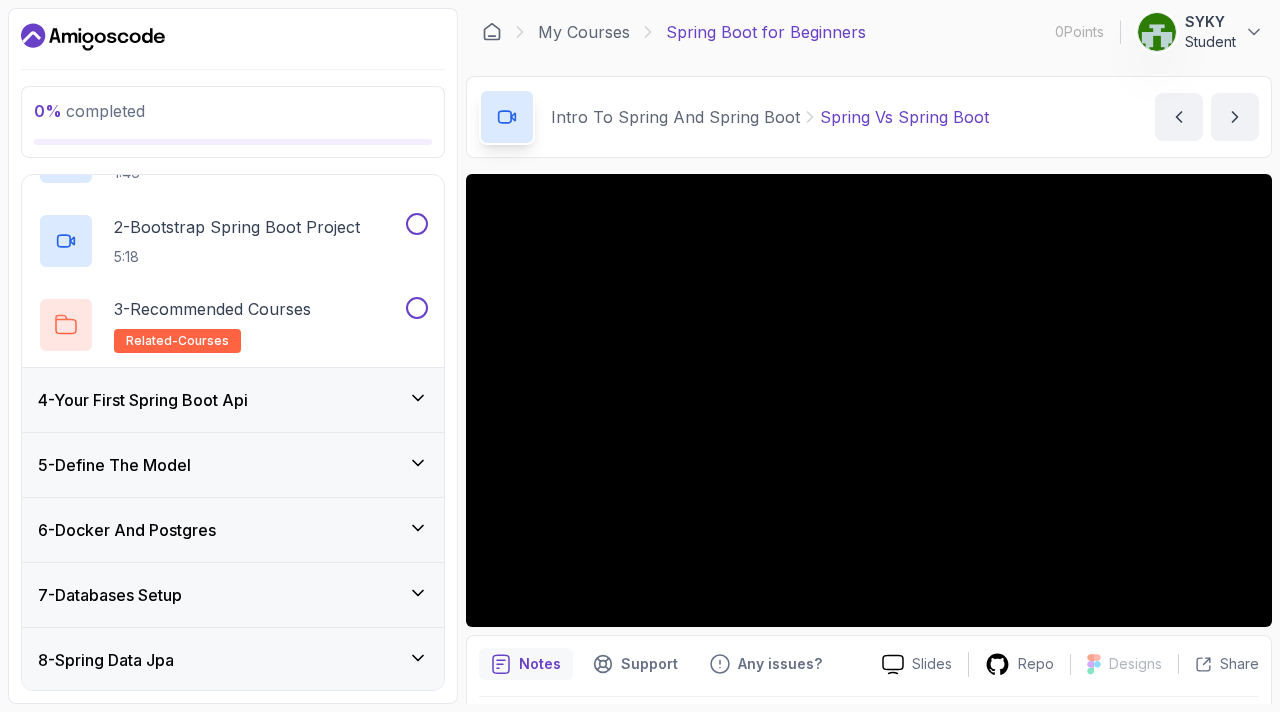 scroll, scrollTop: 256, scrollLeft: 0, axis: vertical 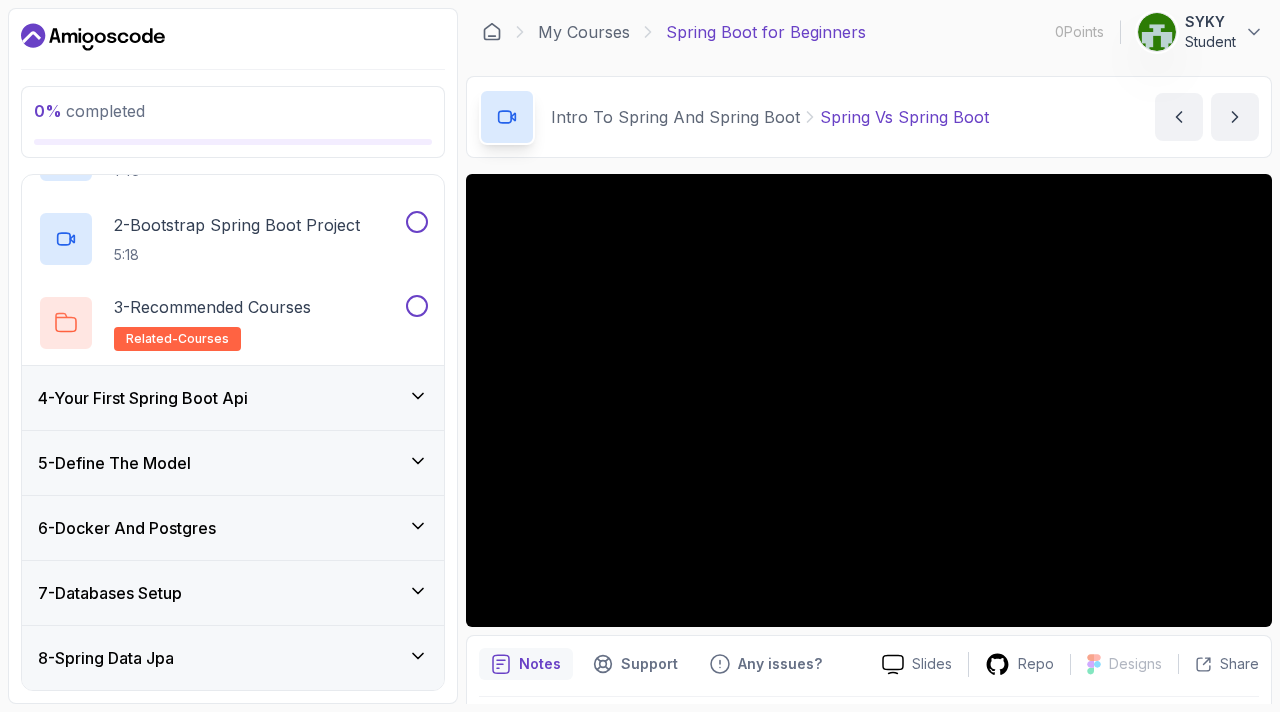 click on "4  -  Your First Spring Boot Api" at bounding box center [233, 398] 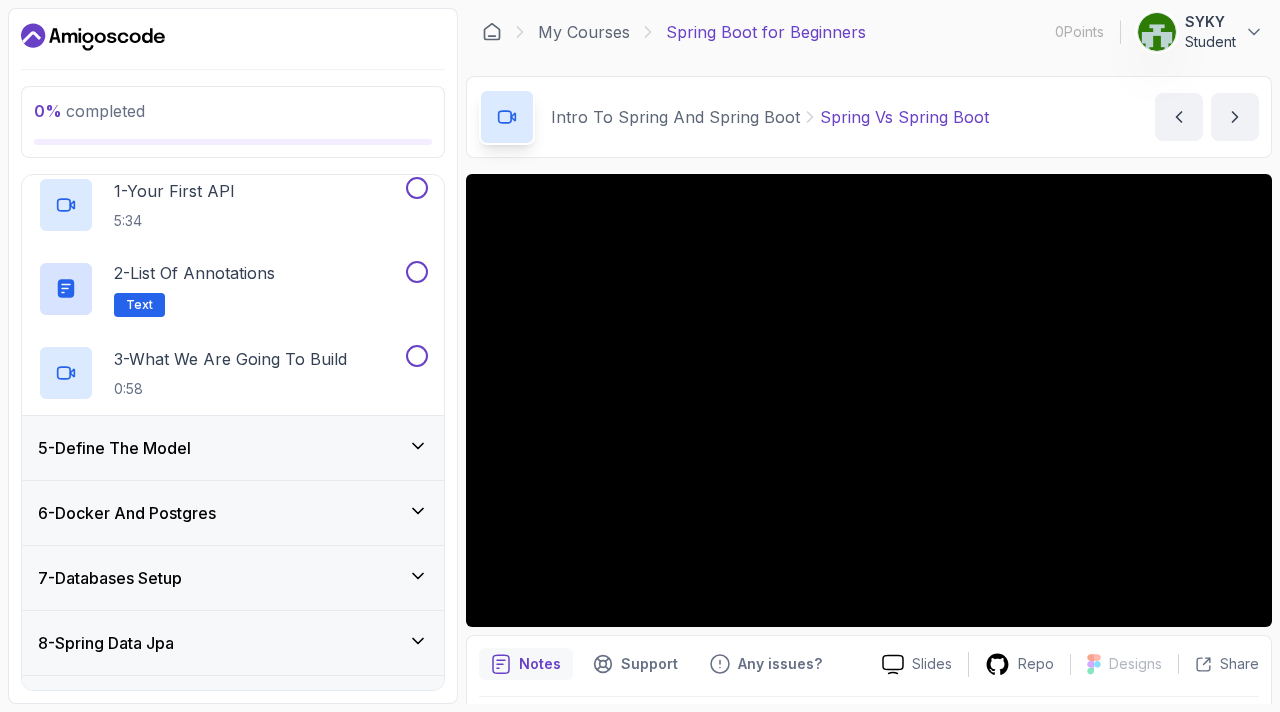 click on "5  -  Define The Model" at bounding box center (233, 448) 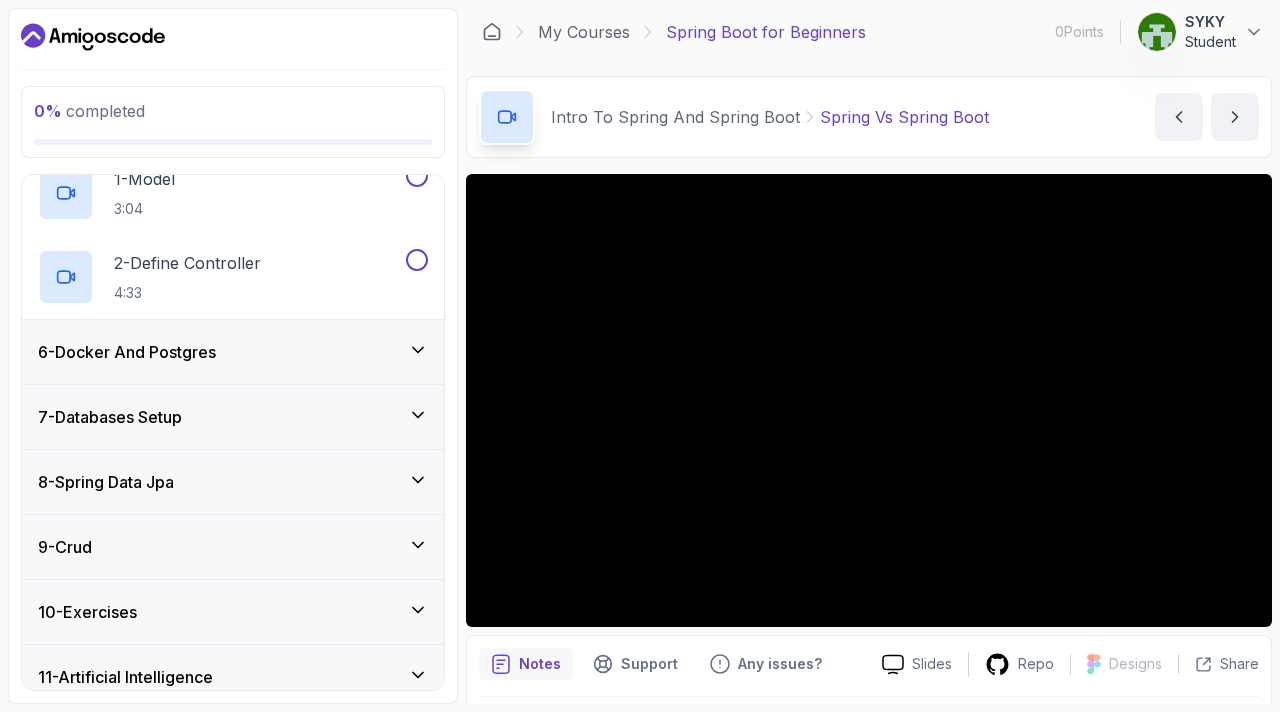 click on "6  -  Docker And Postgres" at bounding box center (233, 352) 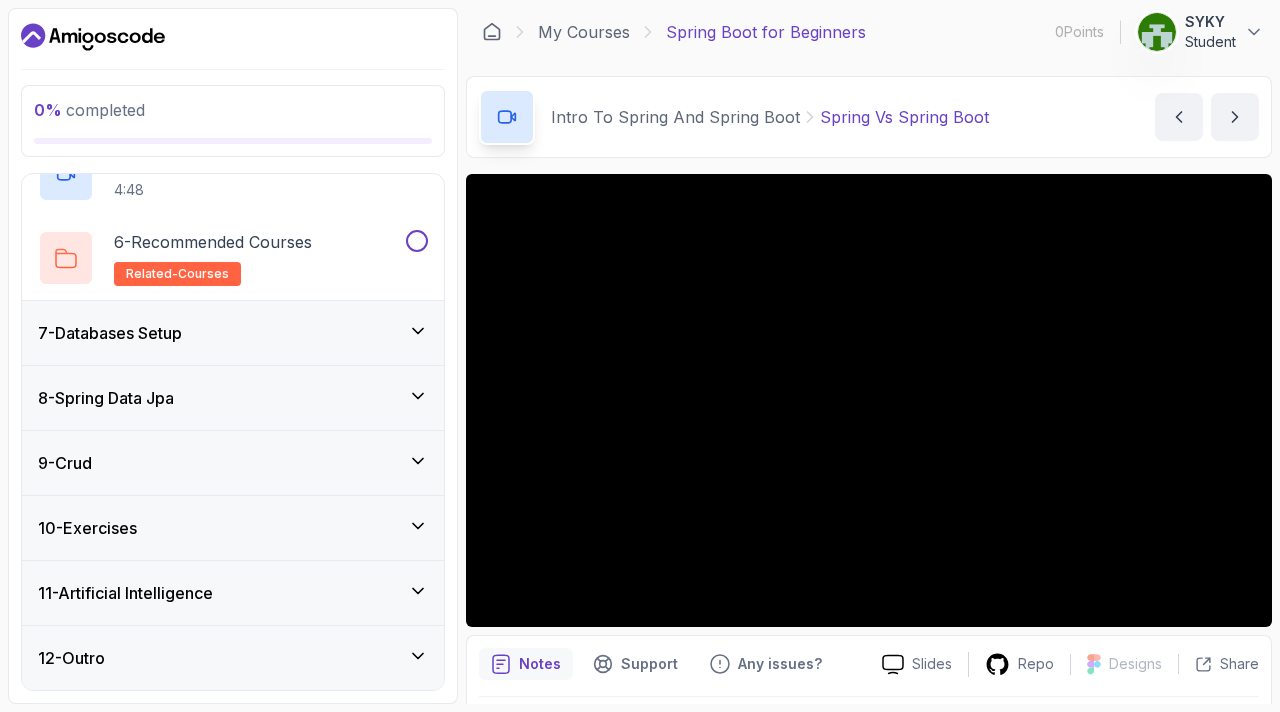 click on "7  -  Databases Setup" at bounding box center [233, 333] 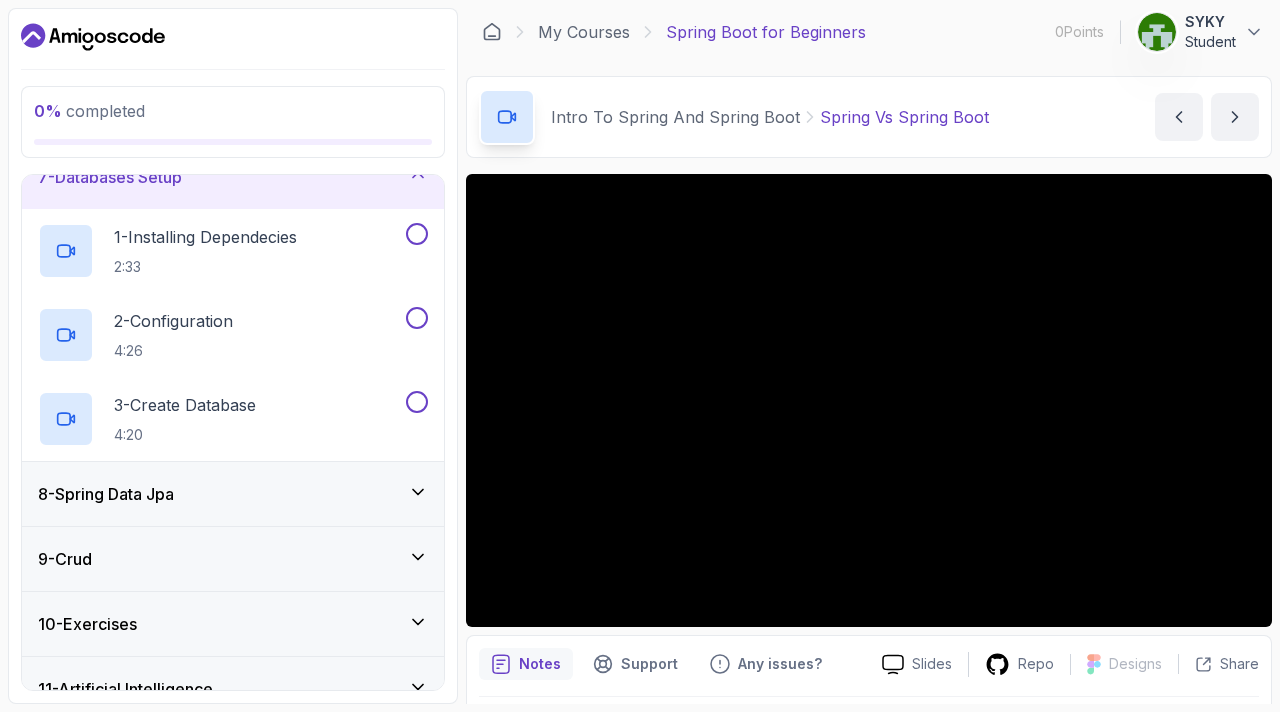 scroll, scrollTop: 515, scrollLeft: 0, axis: vertical 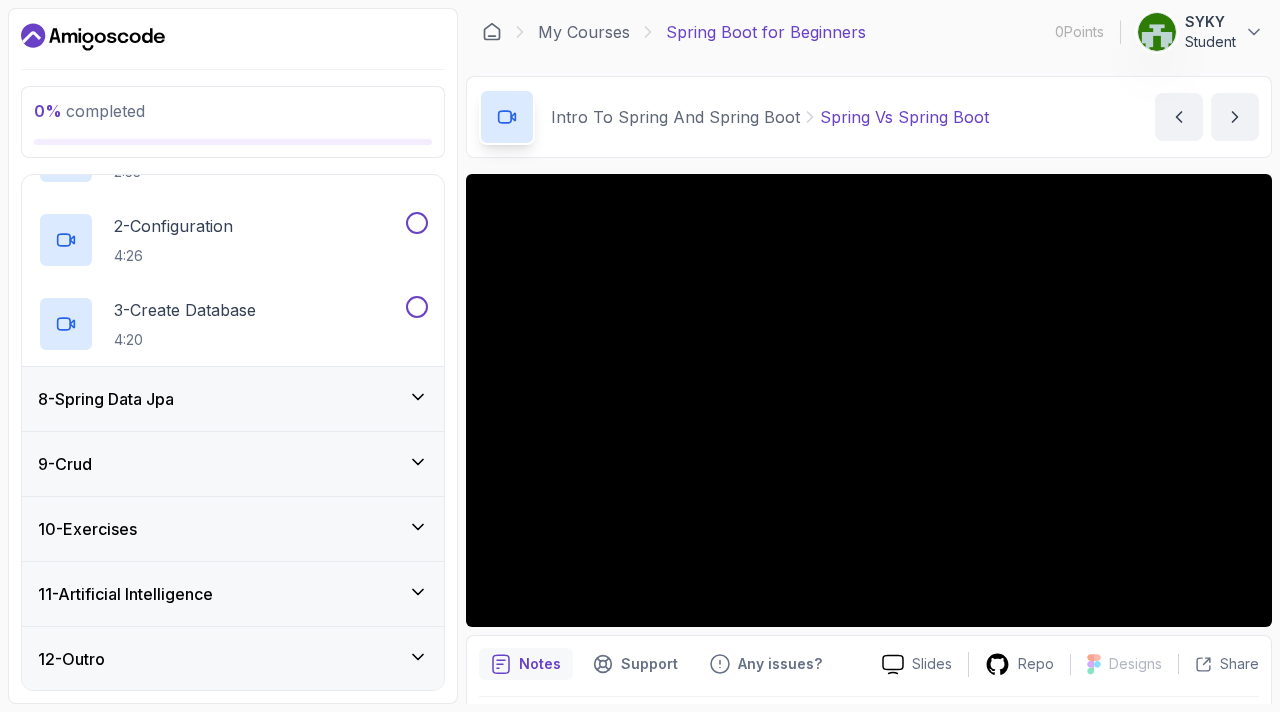 click on "8  -  Spring Data Jpa" at bounding box center [233, 399] 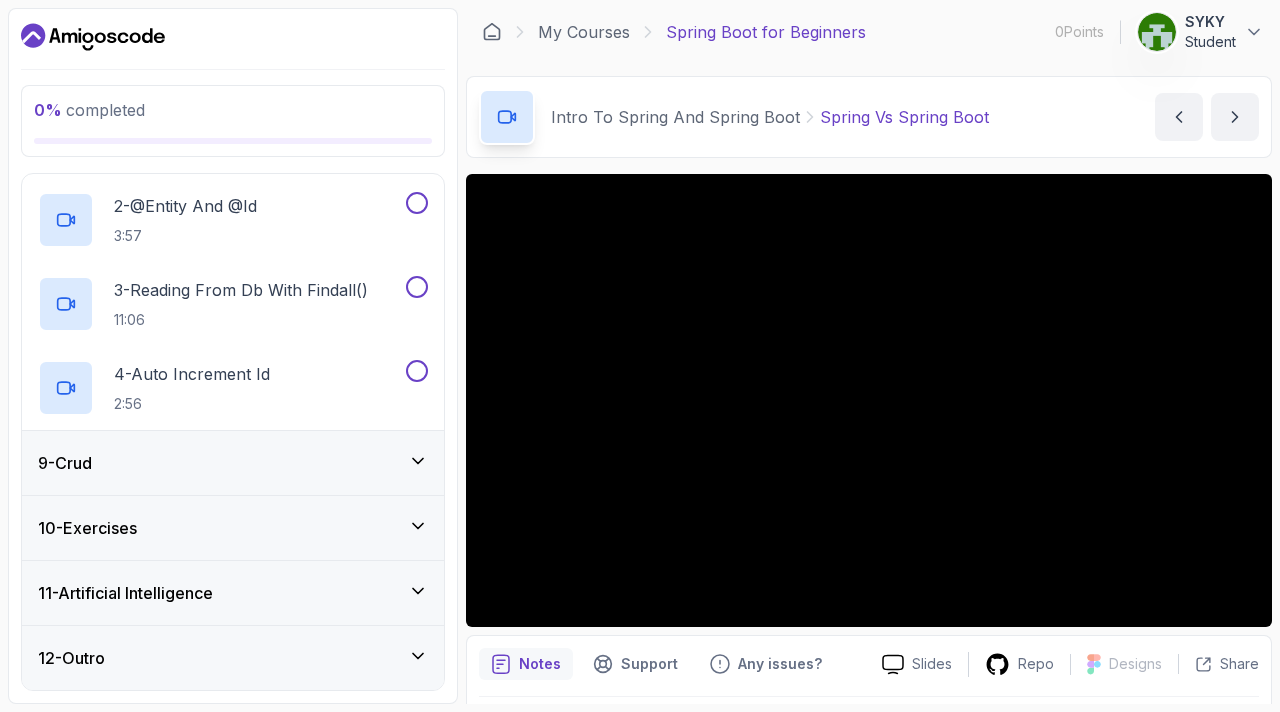 click on "9  -  Crud" at bounding box center (233, 463) 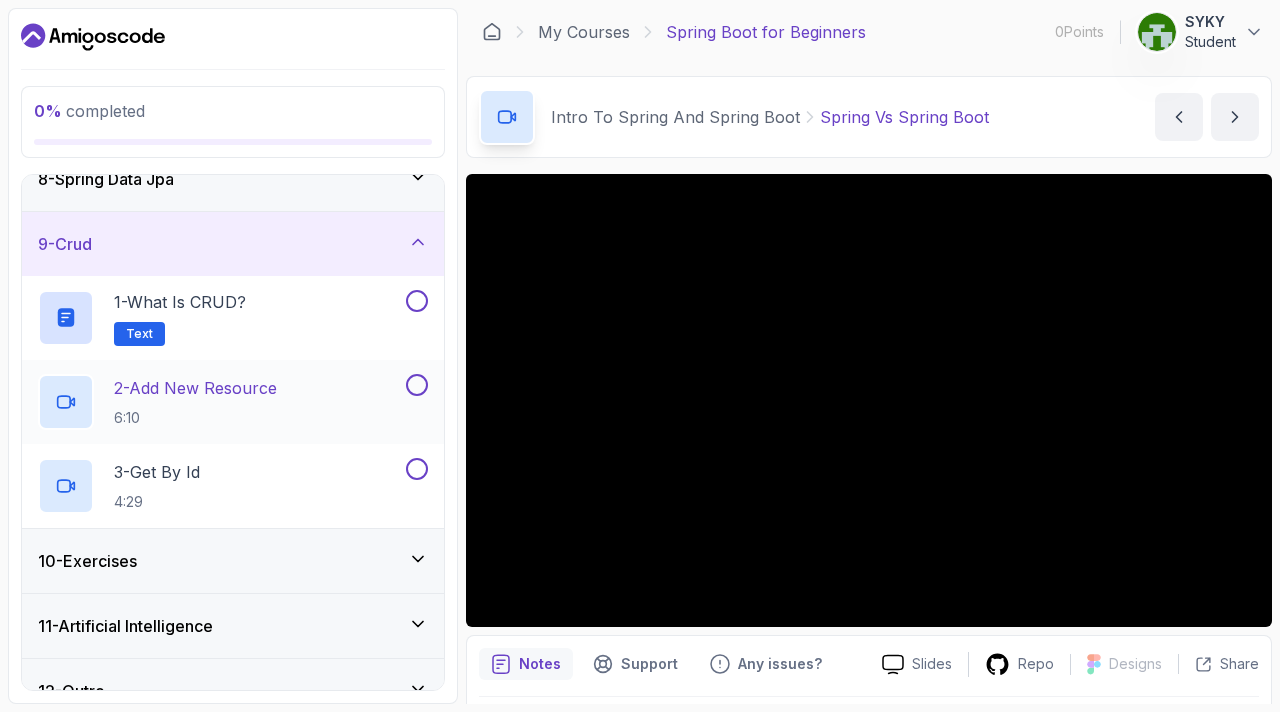 scroll, scrollTop: 515, scrollLeft: 0, axis: vertical 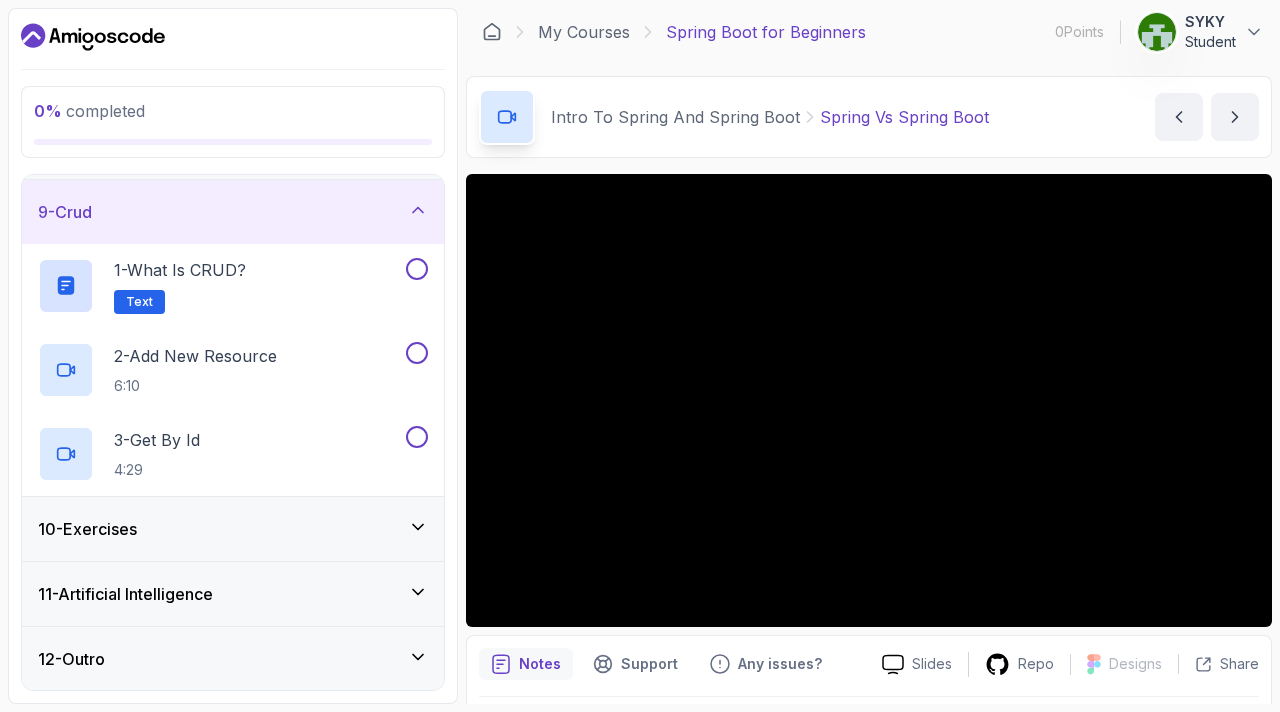 click on "10  -  Exercises" at bounding box center (233, 529) 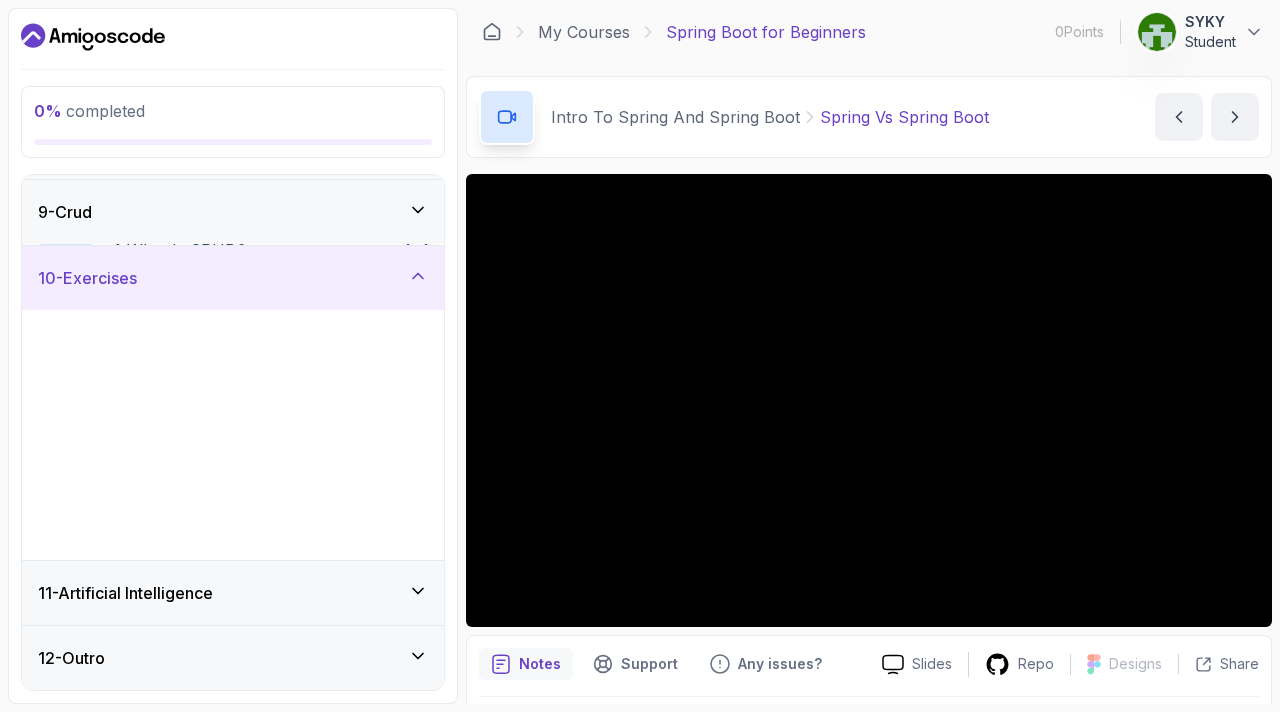 scroll, scrollTop: 515, scrollLeft: 0, axis: vertical 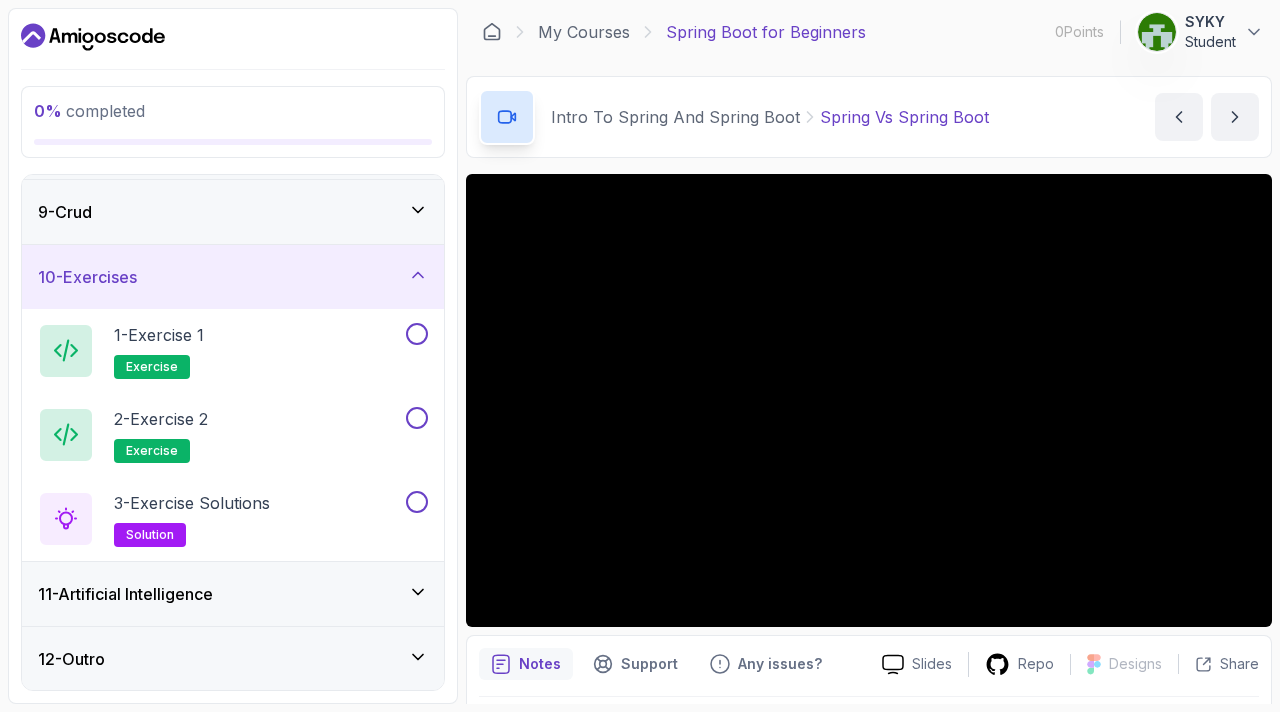 click on "11  -  Artificial Intelligence" at bounding box center (233, 594) 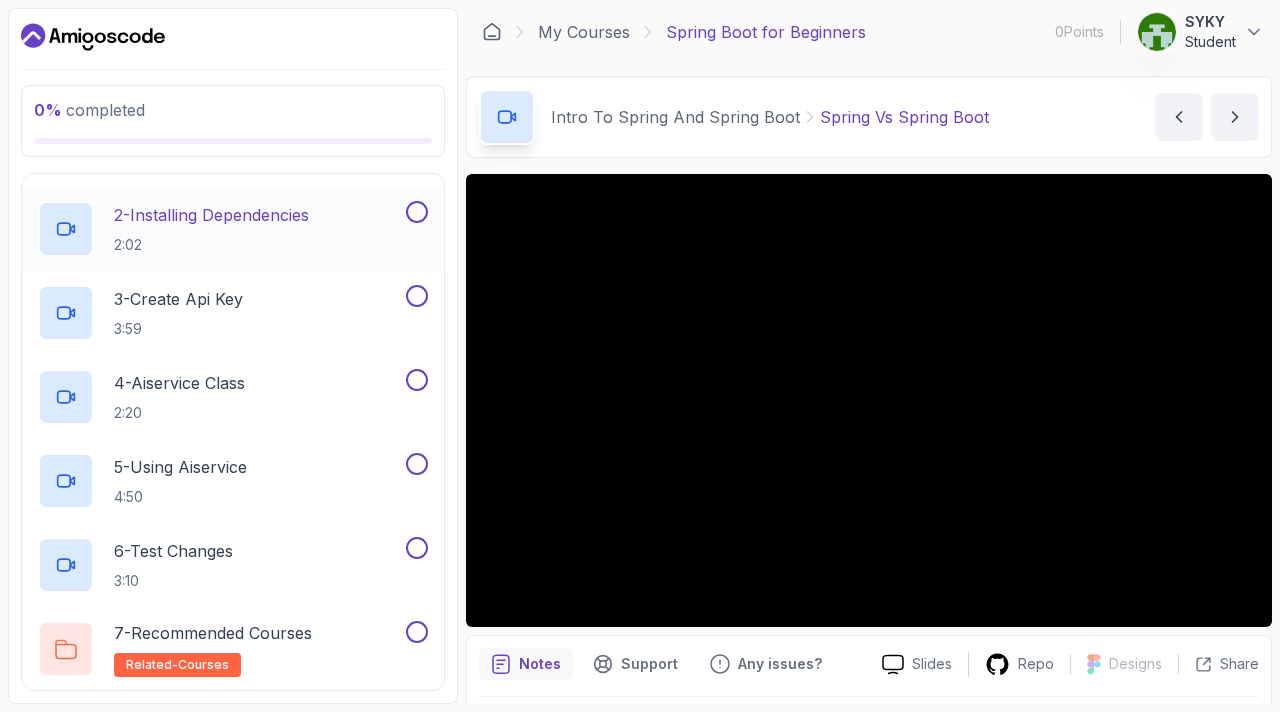 scroll, scrollTop: 851, scrollLeft: 0, axis: vertical 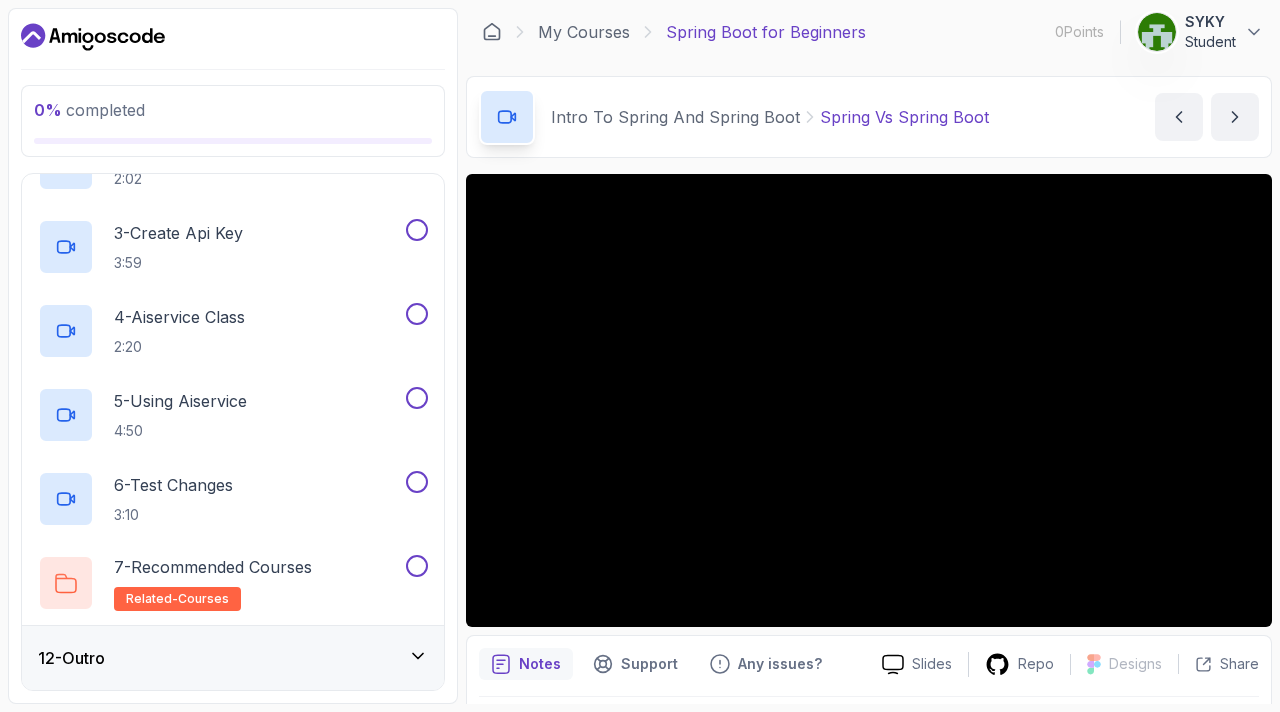 click on "12  -  Outro" at bounding box center [233, 658] 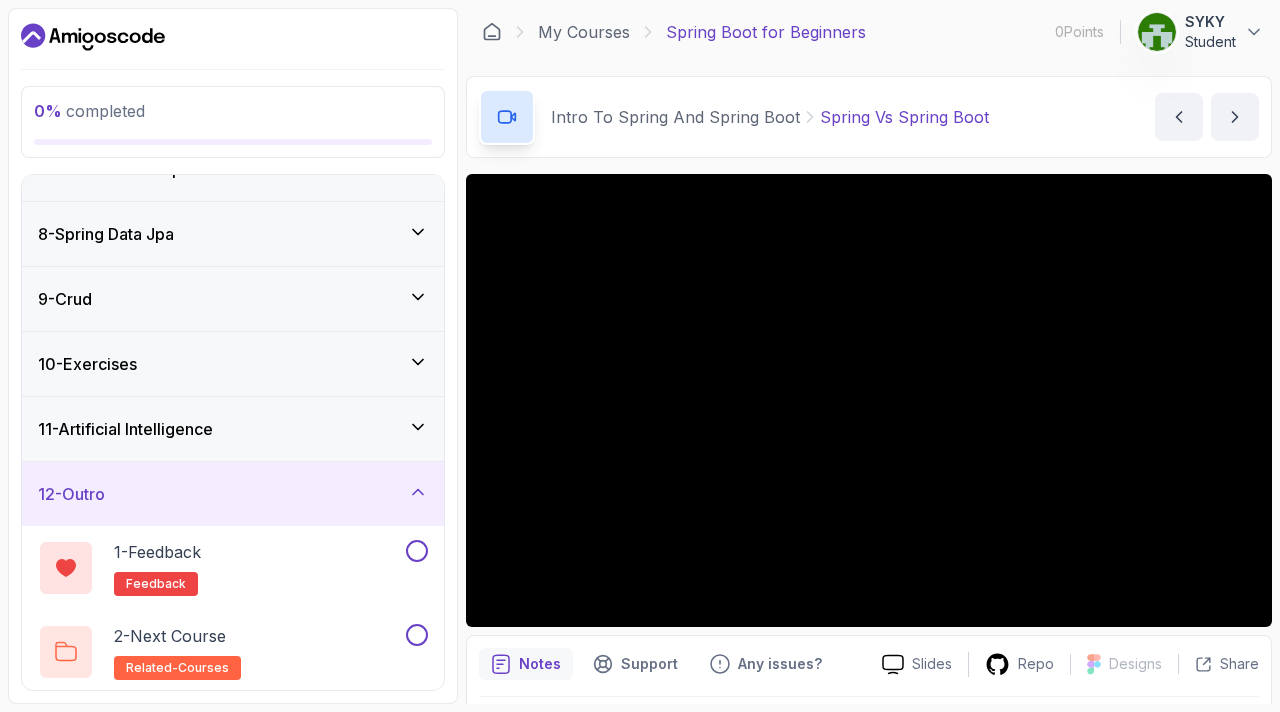 scroll, scrollTop: 431, scrollLeft: 0, axis: vertical 